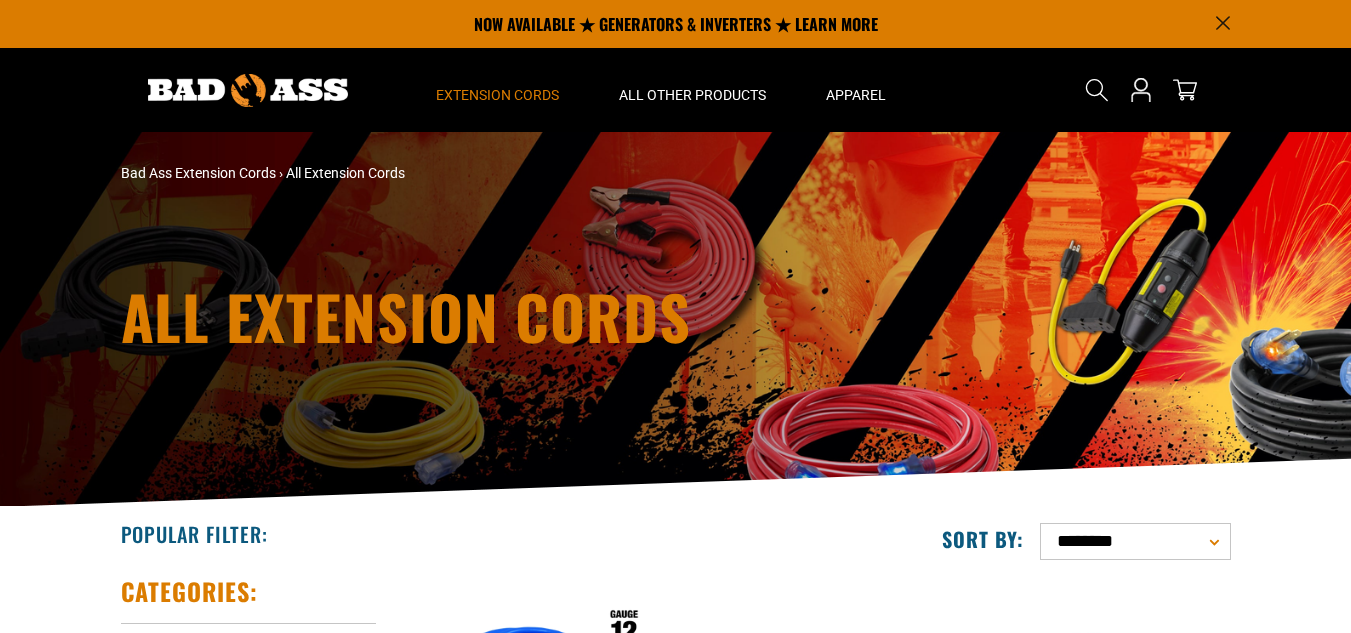 scroll, scrollTop: 0, scrollLeft: 0, axis: both 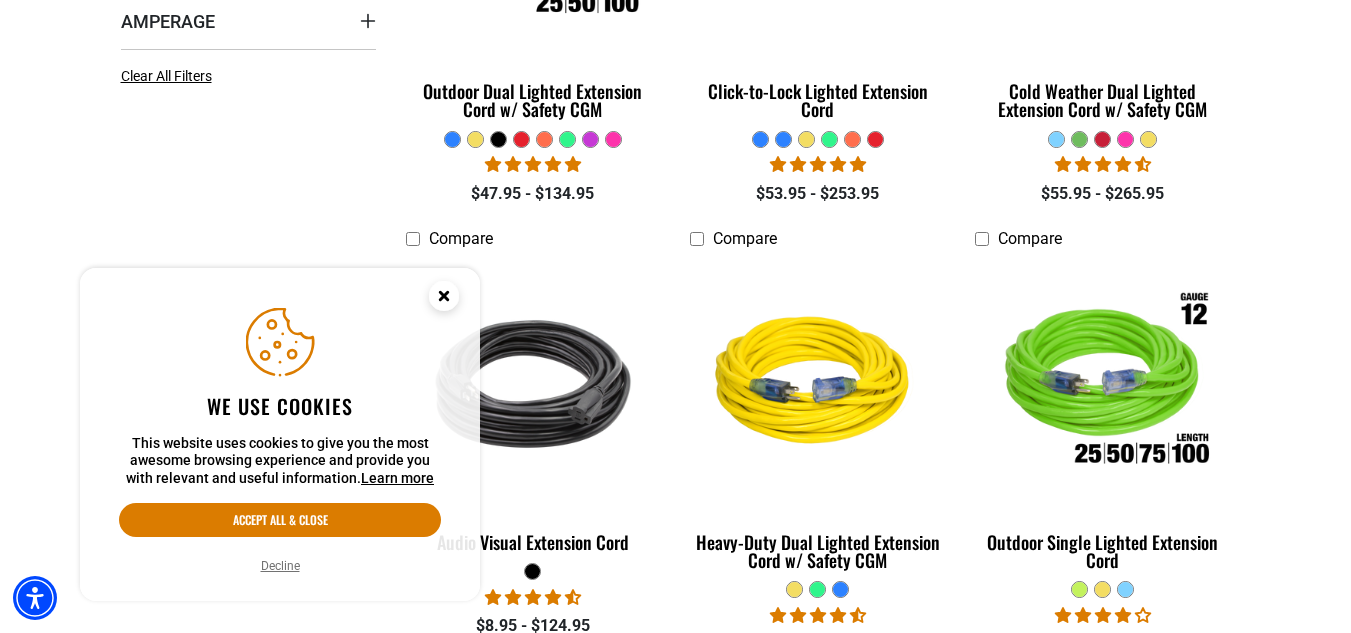 click 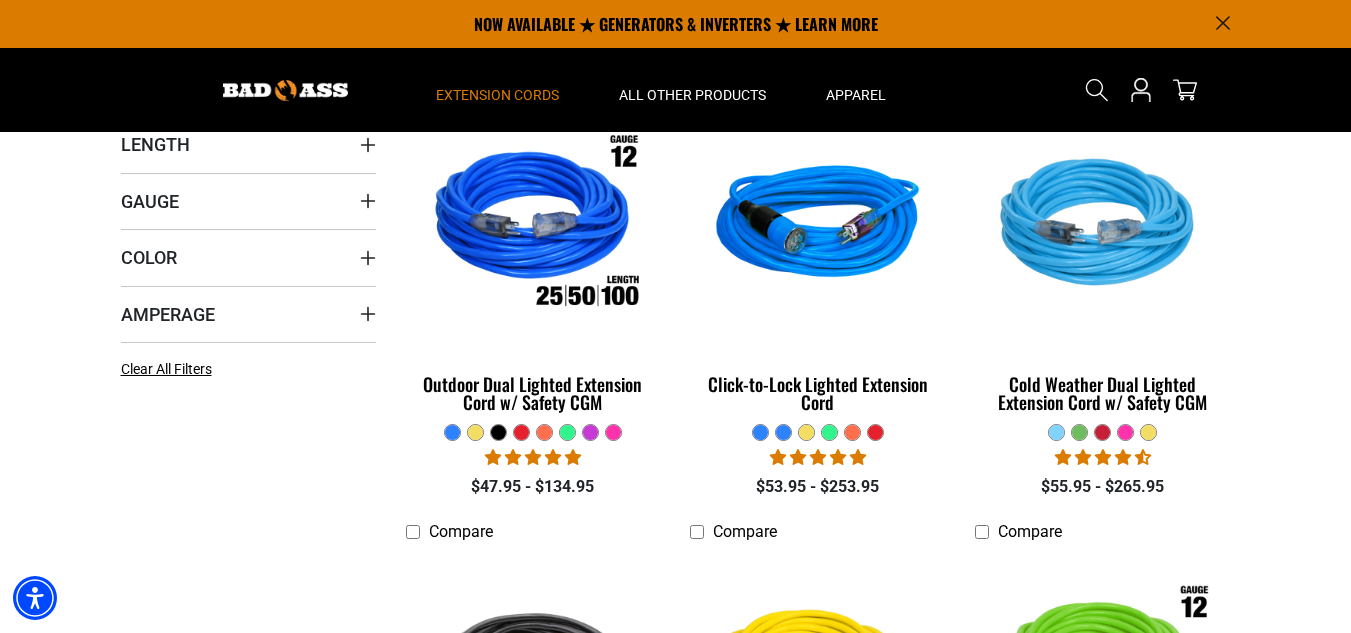 scroll, scrollTop: 500, scrollLeft: 0, axis: vertical 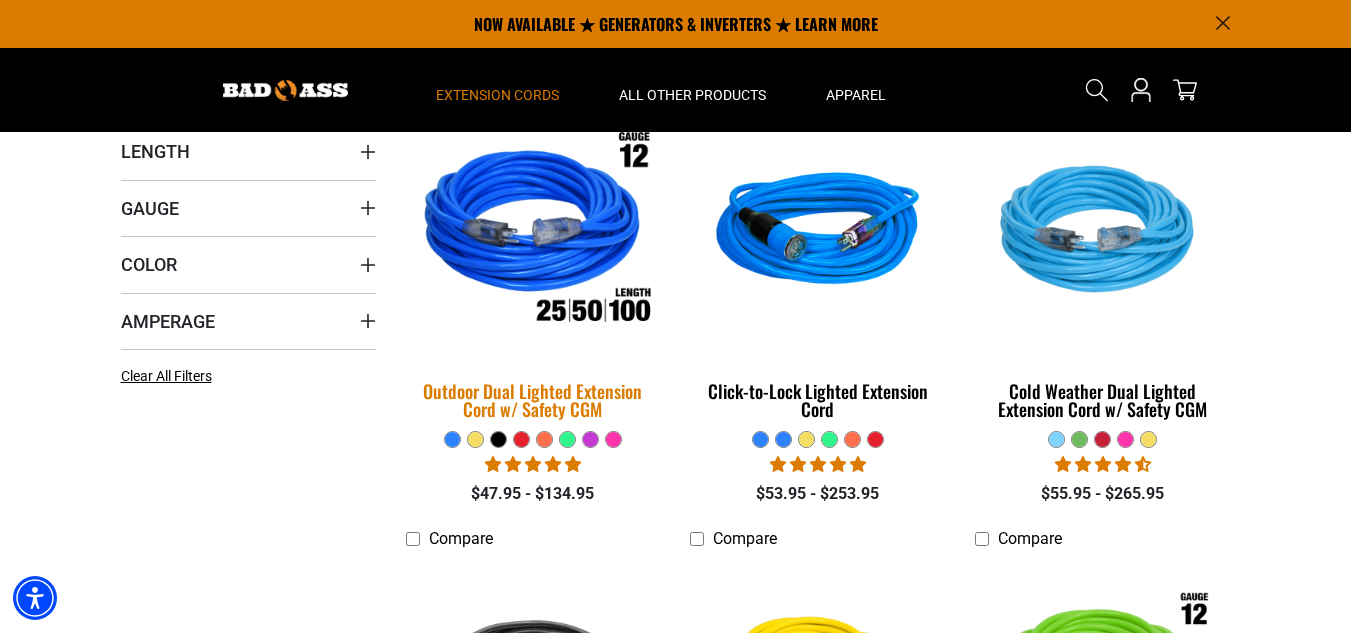 click at bounding box center (533, 233) 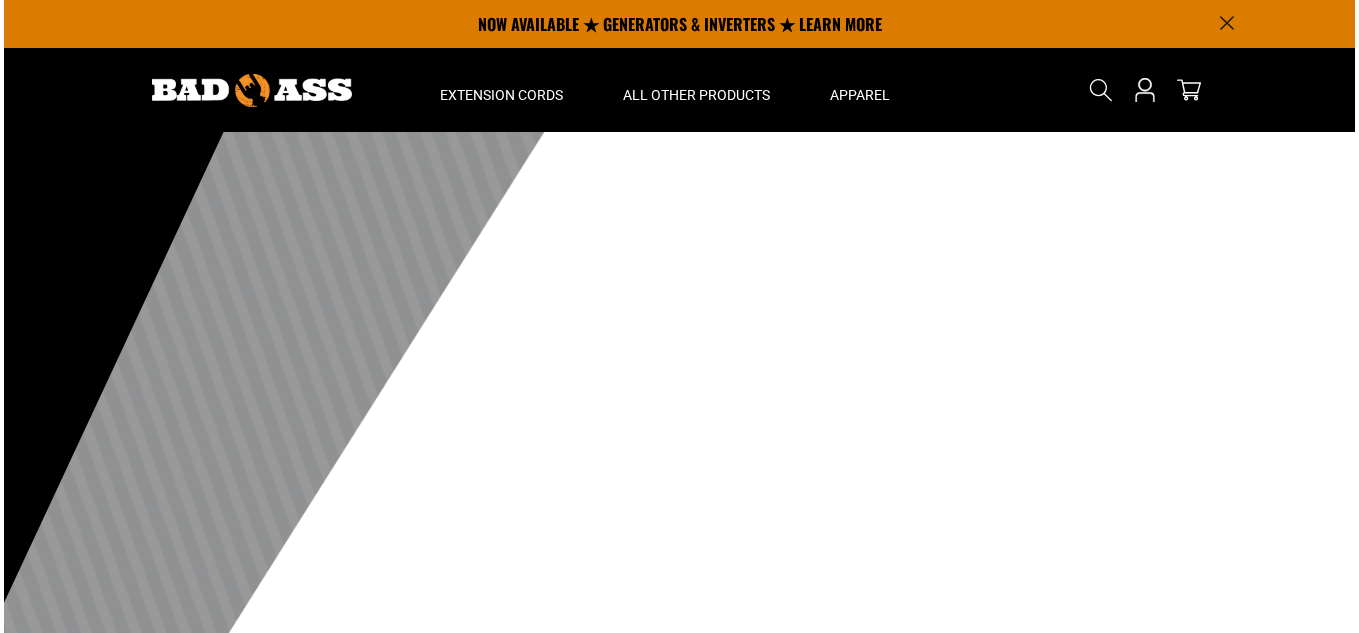 scroll, scrollTop: 0, scrollLeft: 0, axis: both 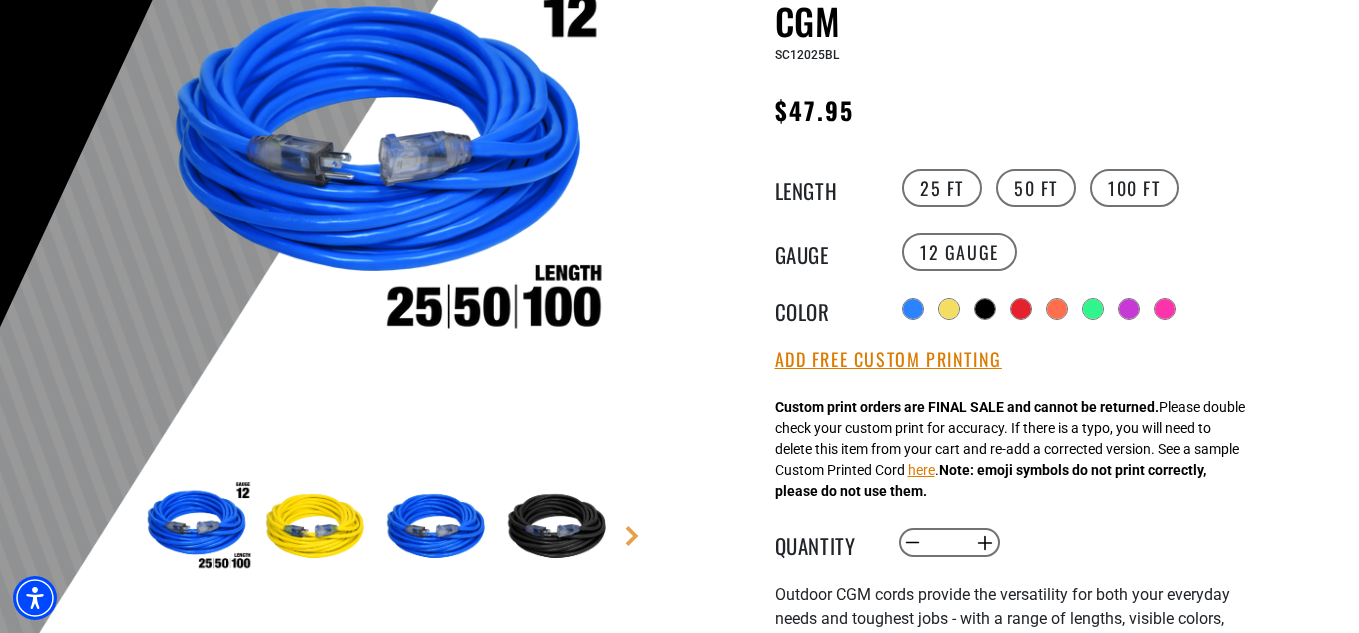 click on "Add Free Custom Printing" at bounding box center [888, 360] 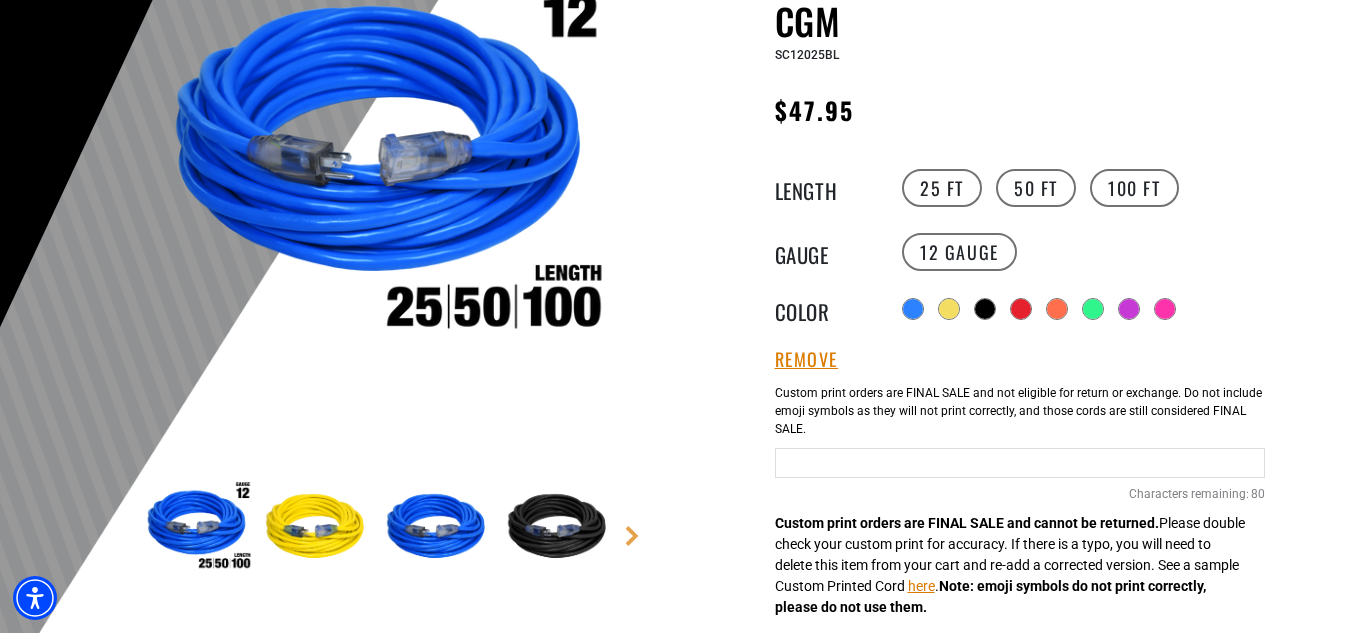 click at bounding box center (1020, 463) 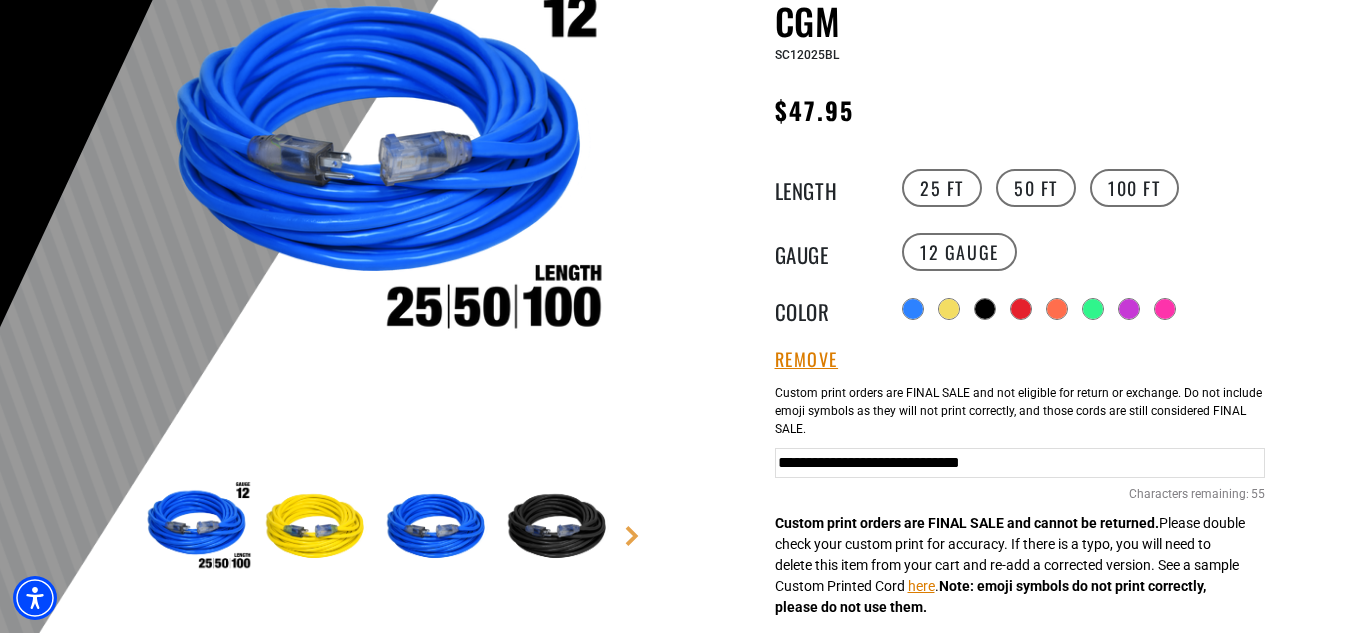 scroll, scrollTop: 0, scrollLeft: 8, axis: horizontal 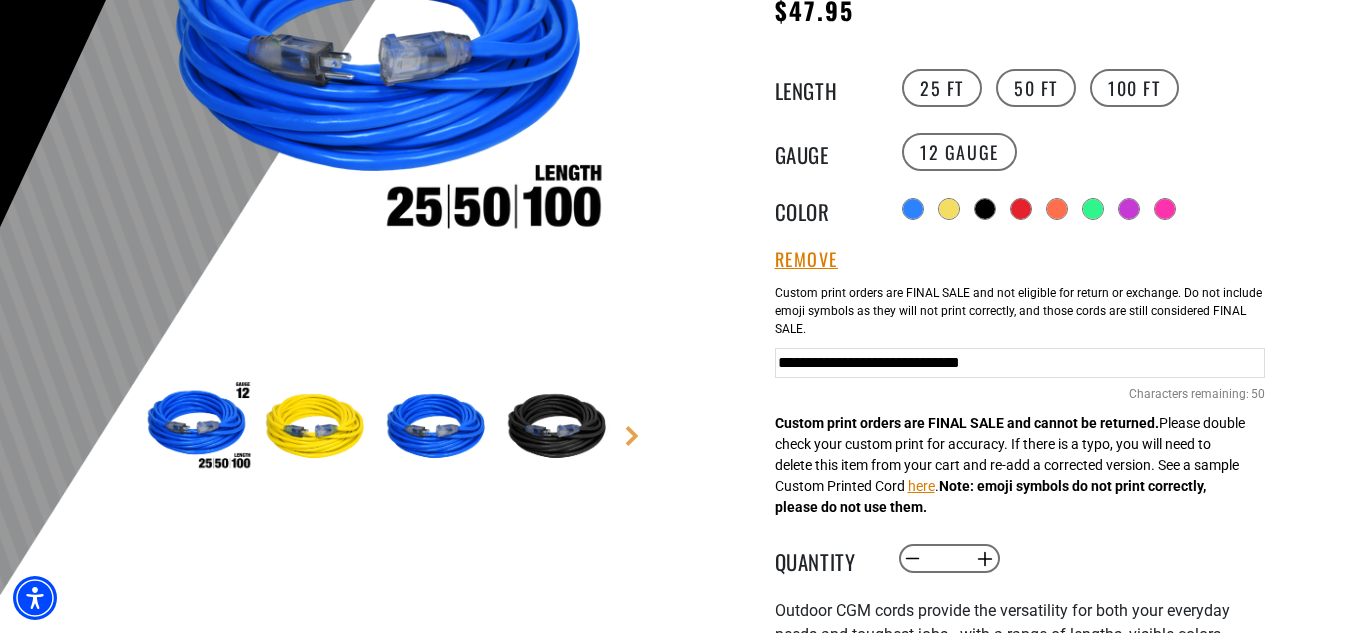 click on "**********" at bounding box center [1020, 363] 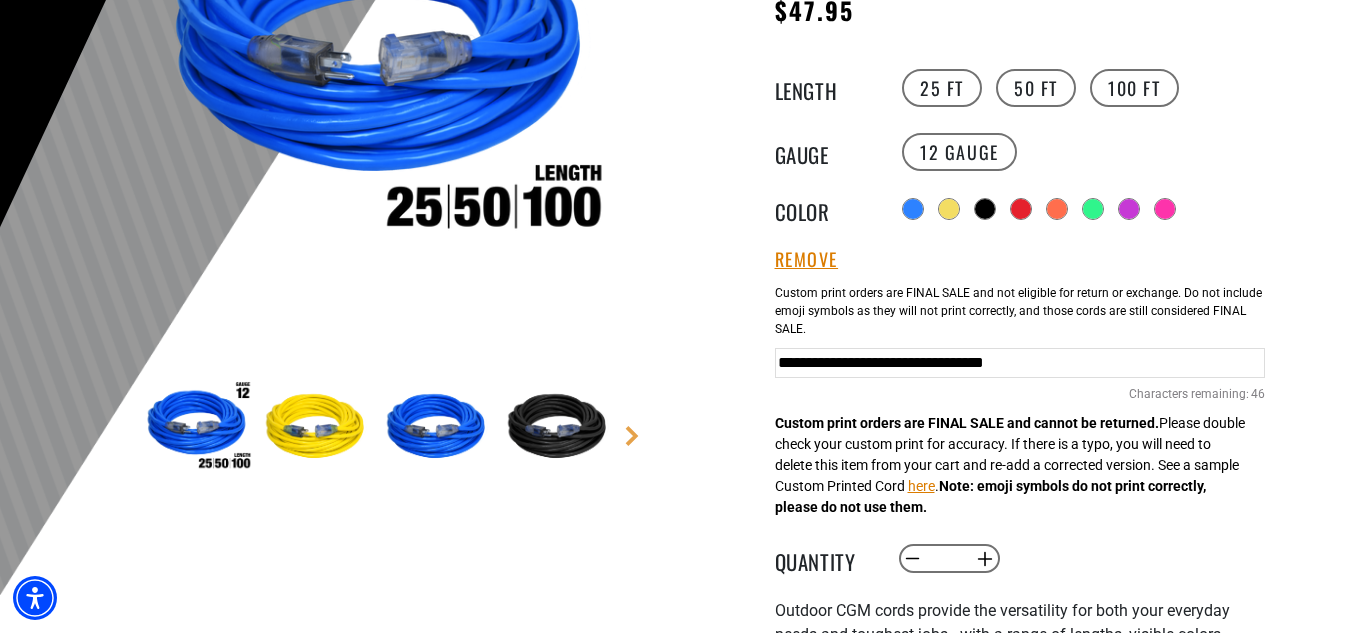 scroll, scrollTop: 0, scrollLeft: 77, axis: horizontal 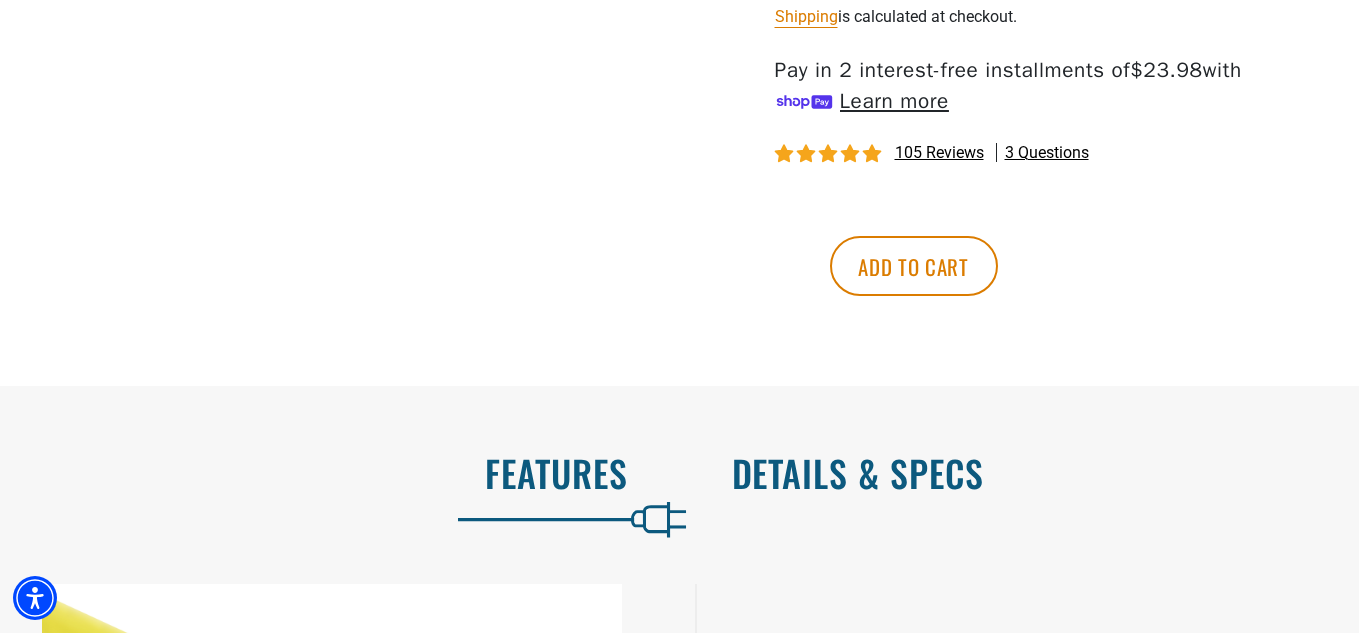 type on "**********" 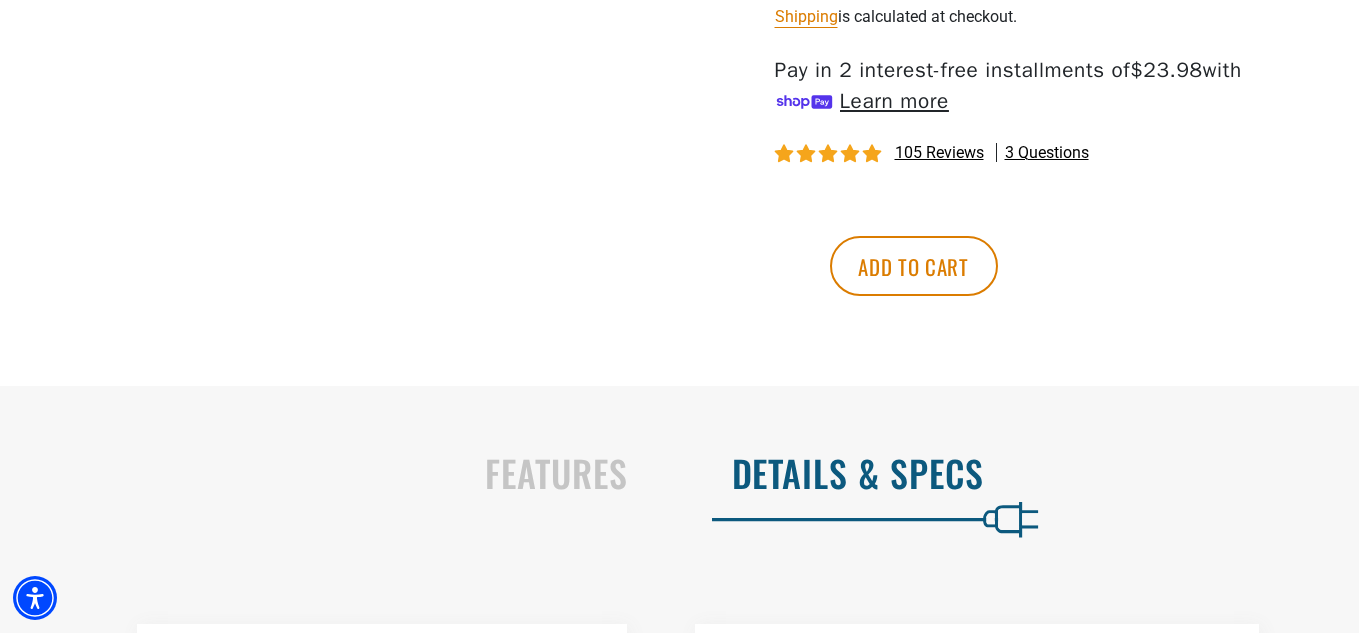 scroll, scrollTop: 0, scrollLeft: 0, axis: both 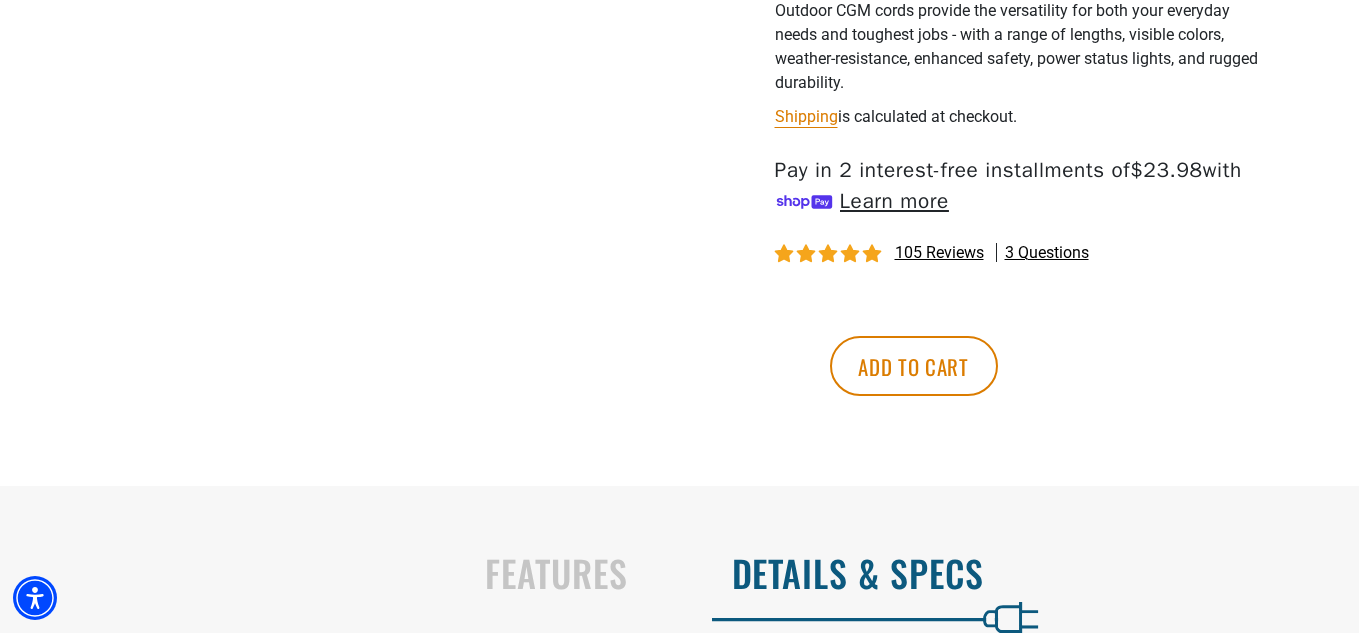 click at bounding box center (852, 253) 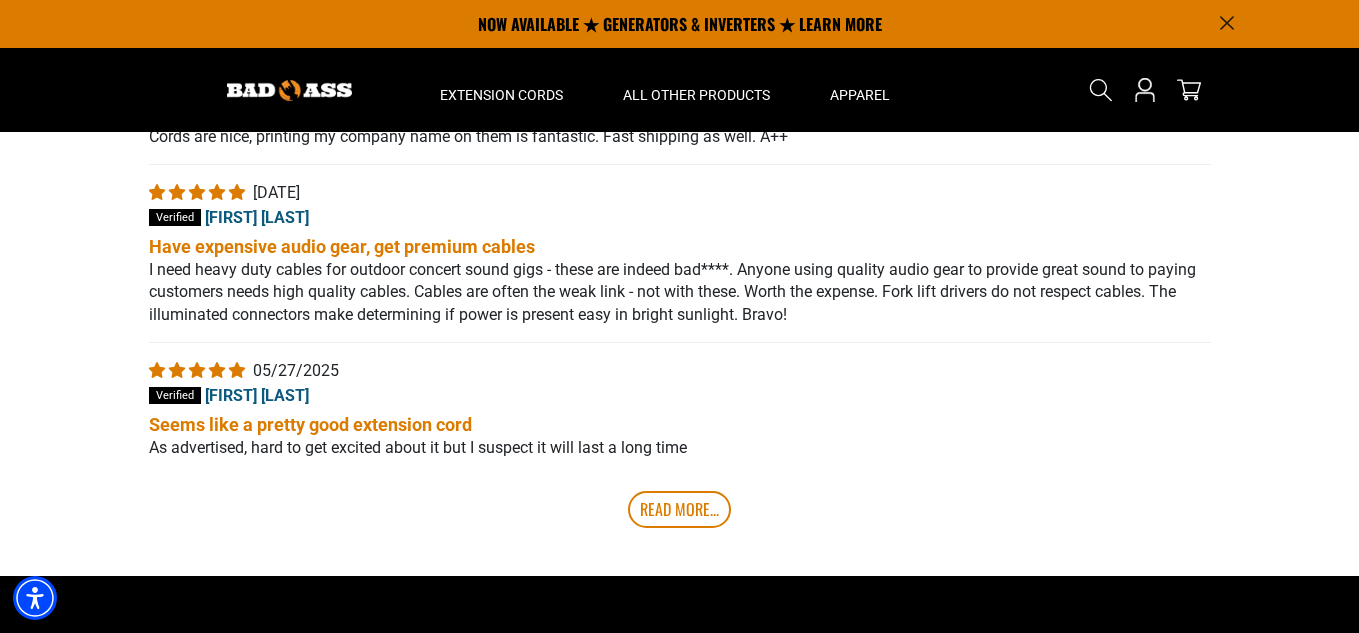 scroll, scrollTop: 3886, scrollLeft: 0, axis: vertical 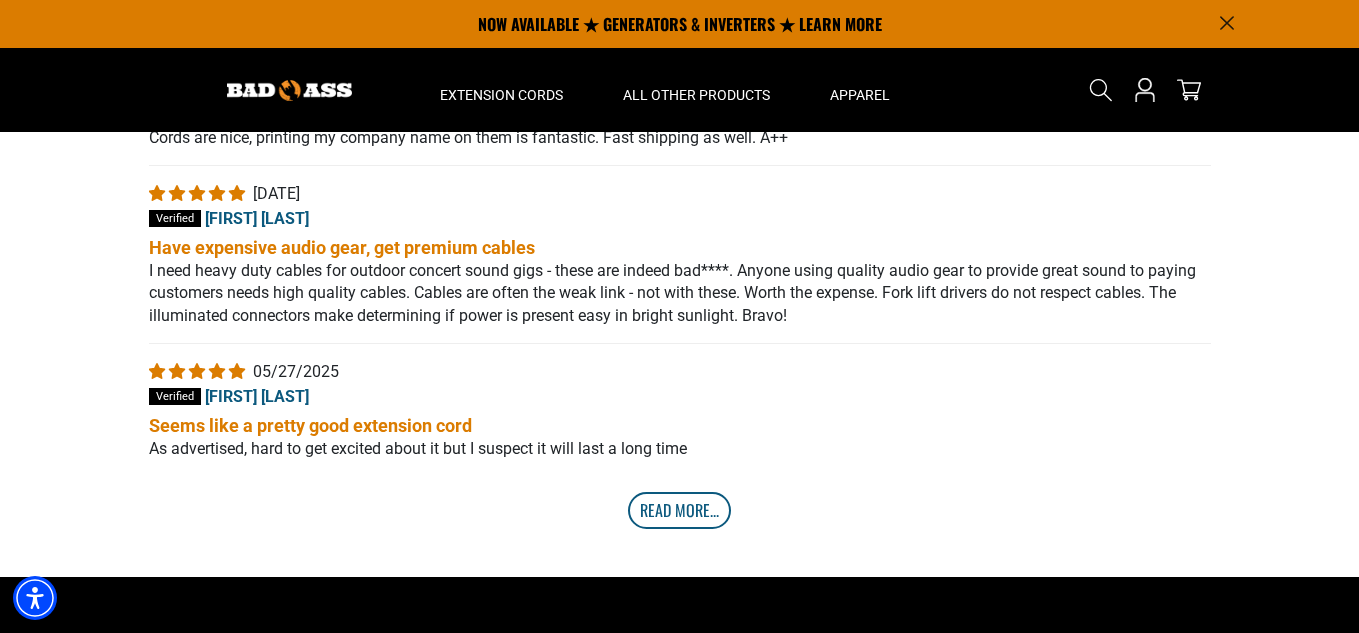 click on "Read More..." at bounding box center (679, 510) 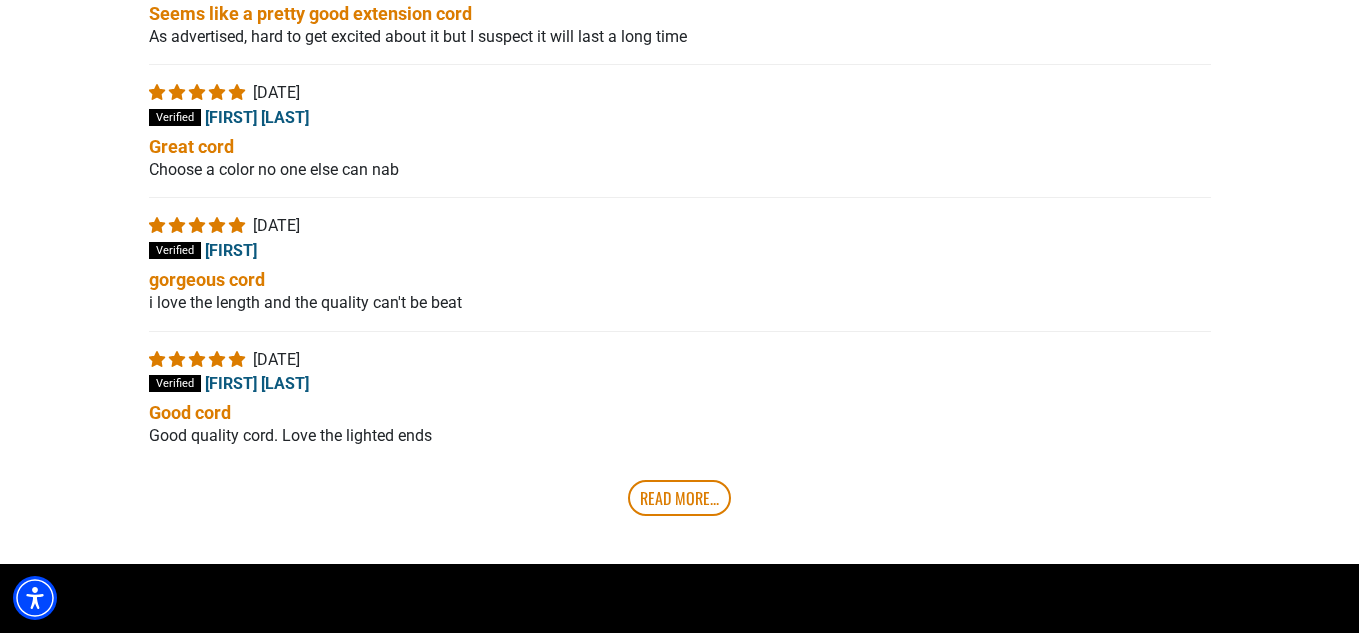 scroll, scrollTop: 4486, scrollLeft: 0, axis: vertical 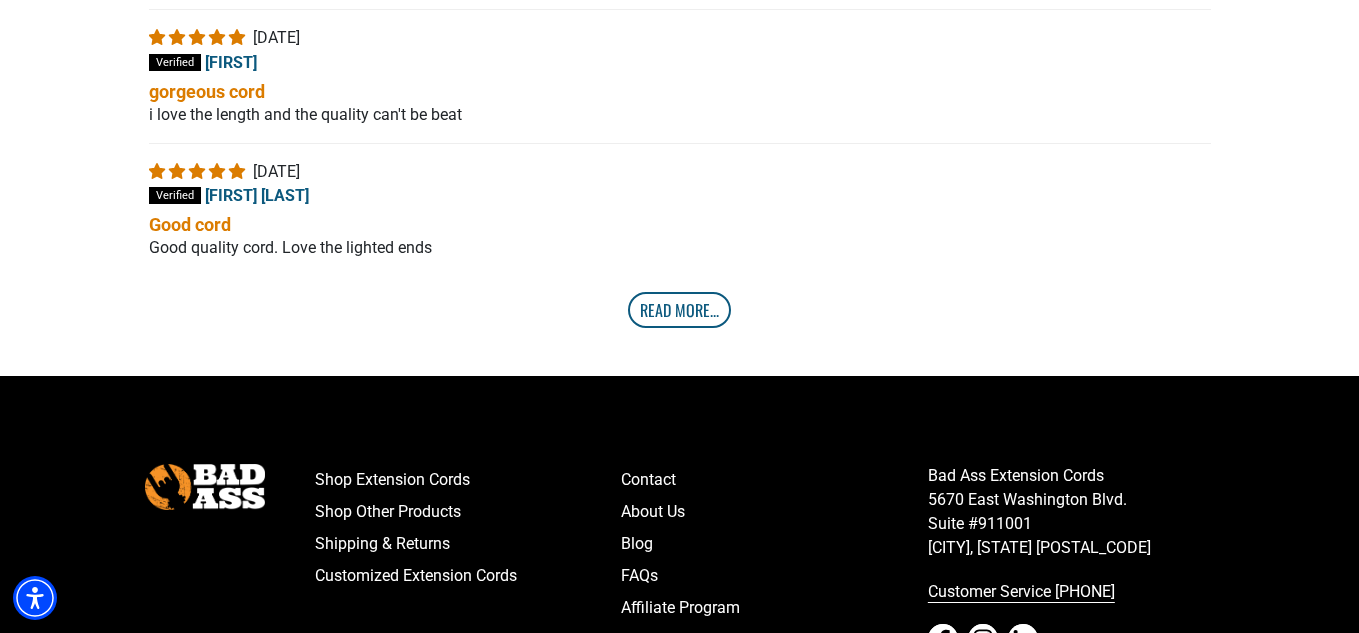 click on "Read More..." at bounding box center [679, 310] 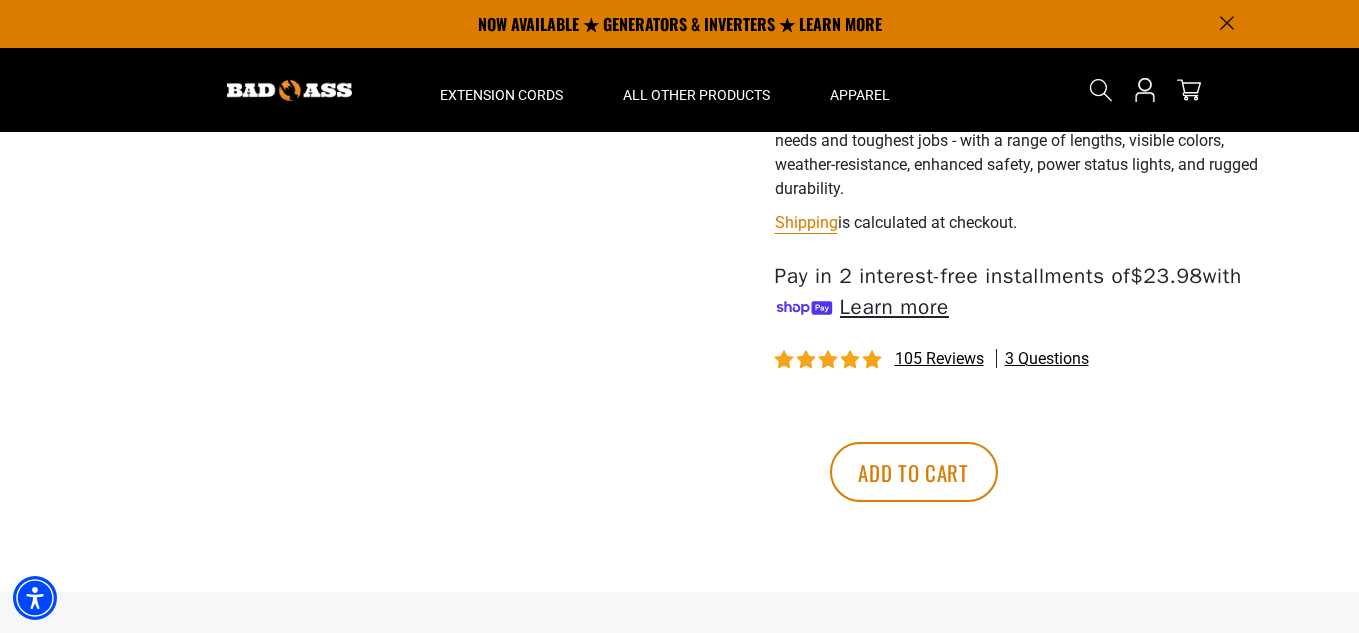 scroll, scrollTop: 886, scrollLeft: 0, axis: vertical 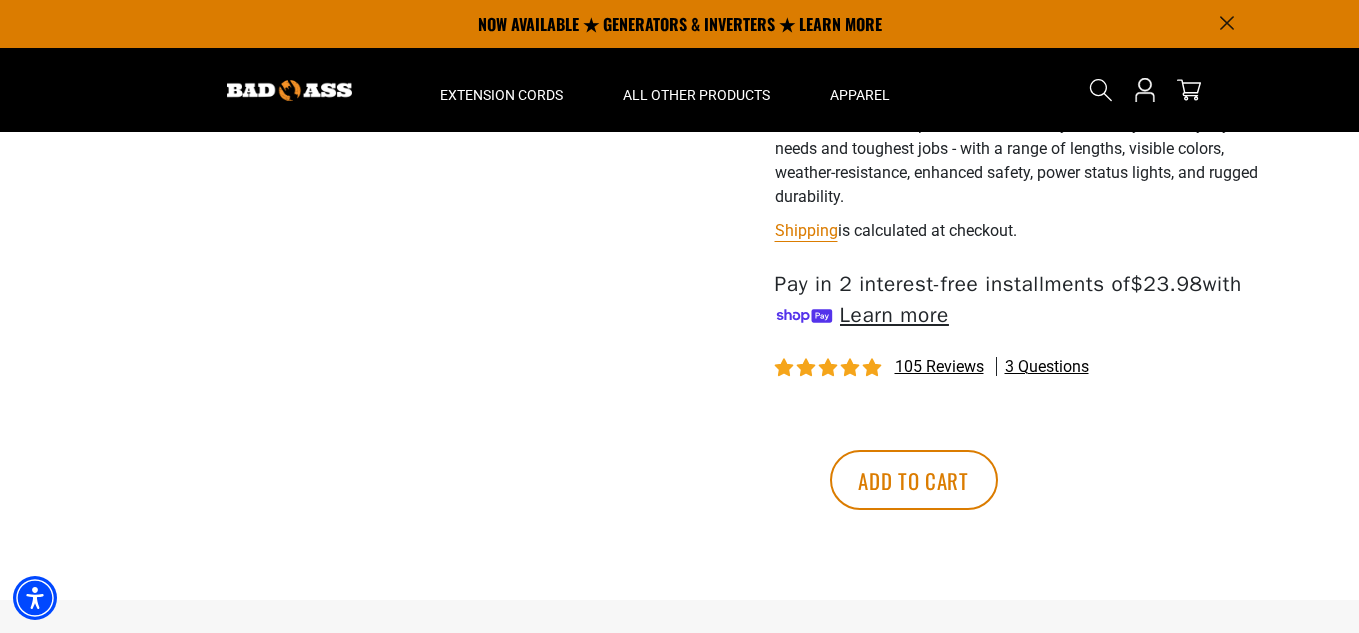 click on "3 questions" at bounding box center (1047, 367) 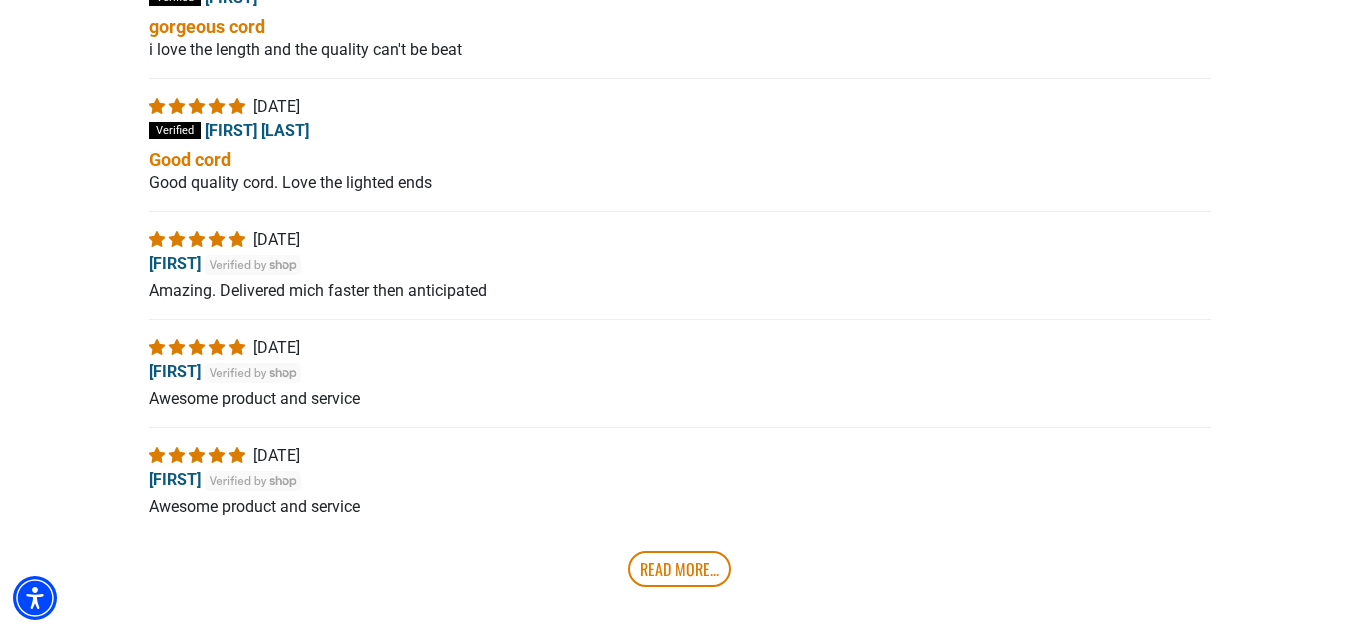 scroll, scrollTop: 4586, scrollLeft: 0, axis: vertical 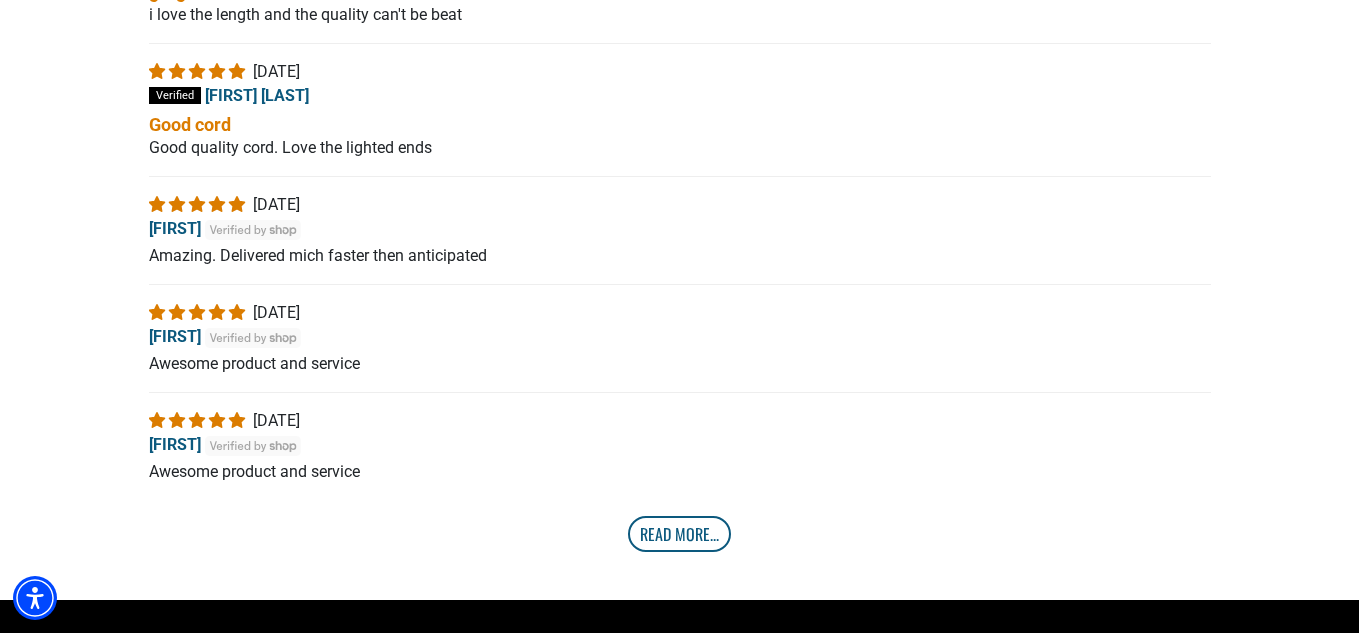 click on "Read More..." at bounding box center [679, 534] 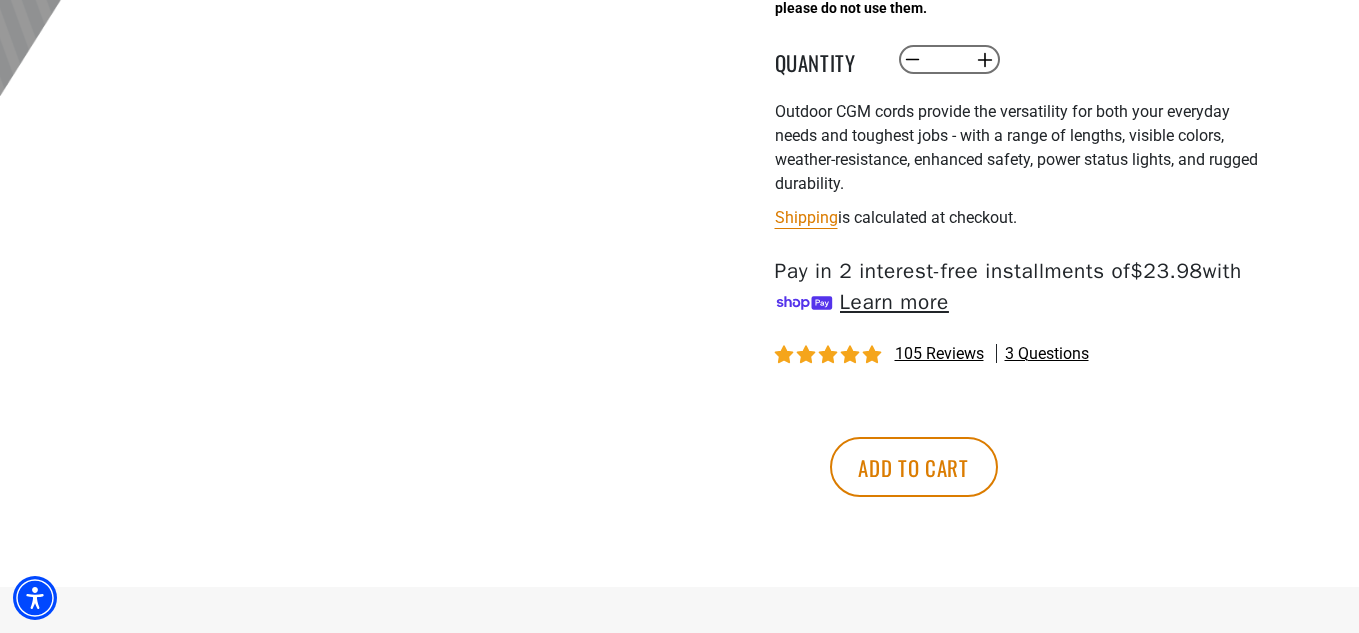 scroll, scrollTop: 900, scrollLeft: 0, axis: vertical 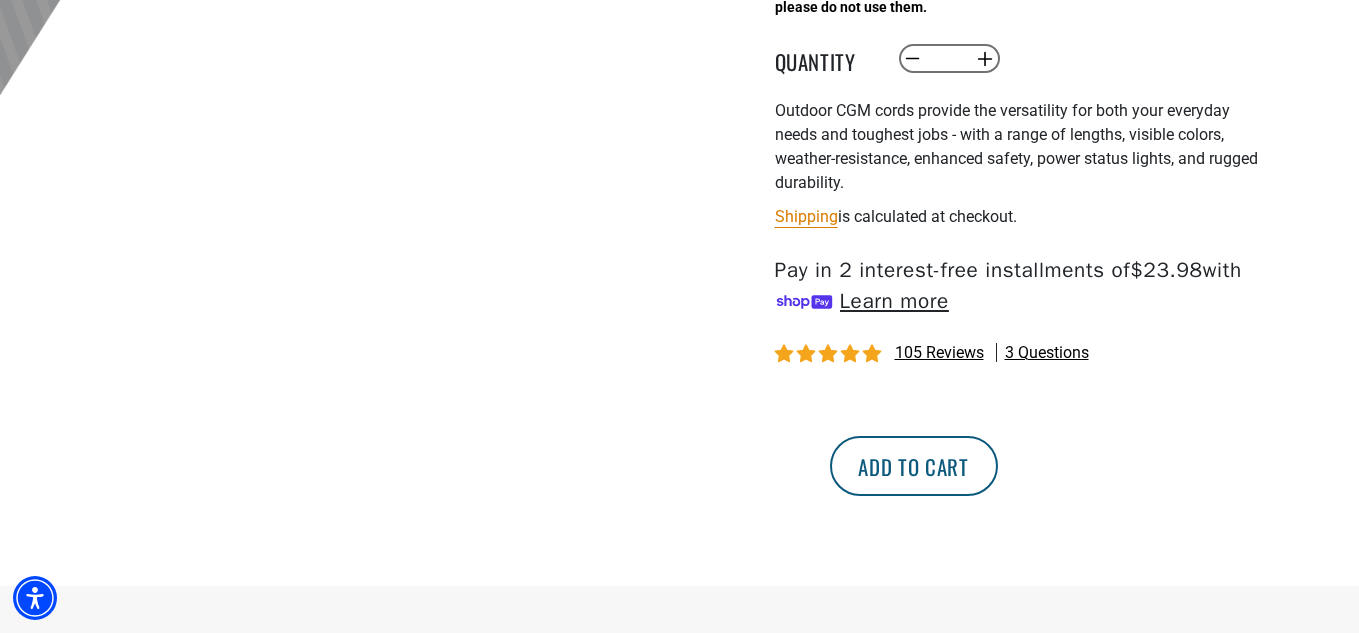 click on "Add to cart" at bounding box center [914, 466] 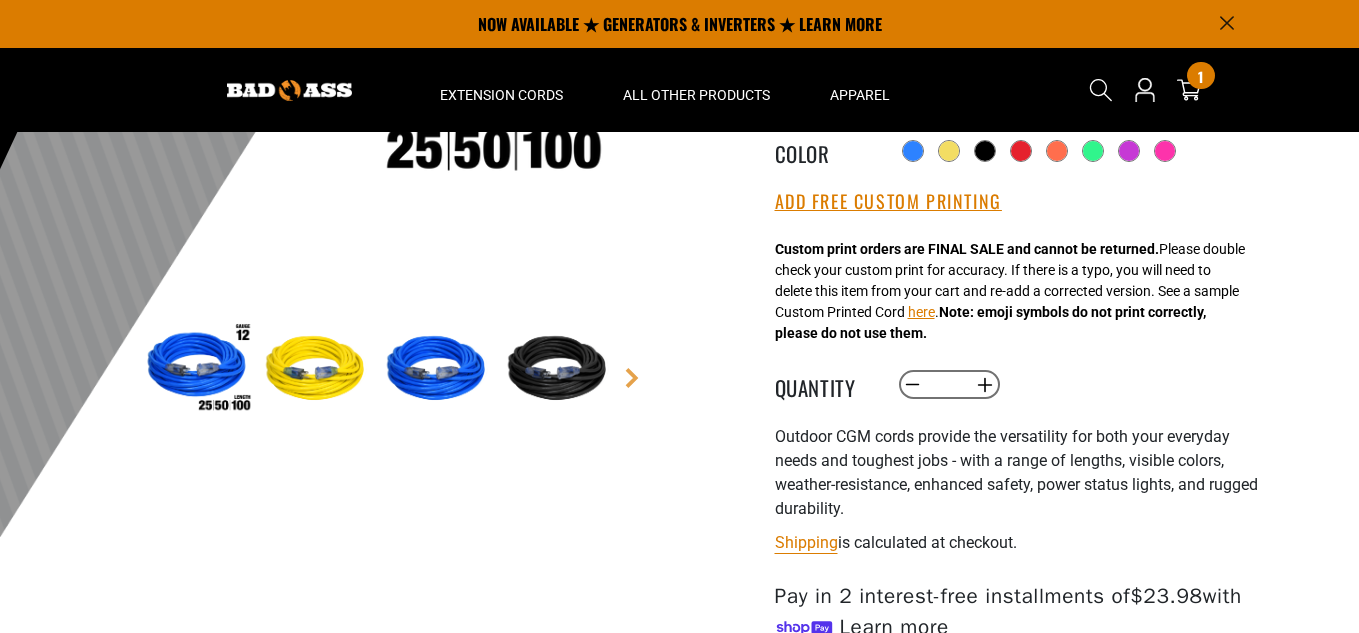 scroll, scrollTop: 400, scrollLeft: 0, axis: vertical 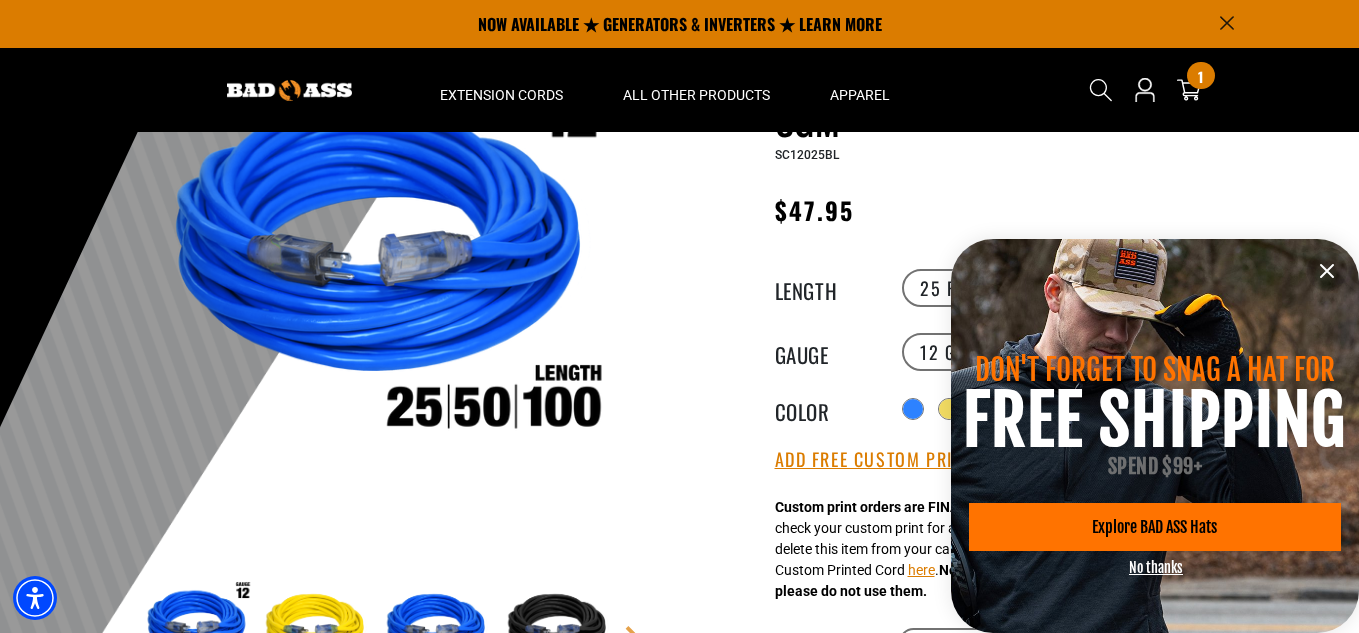 click on "Explore BAD ASS Hats" at bounding box center (1154, 527) 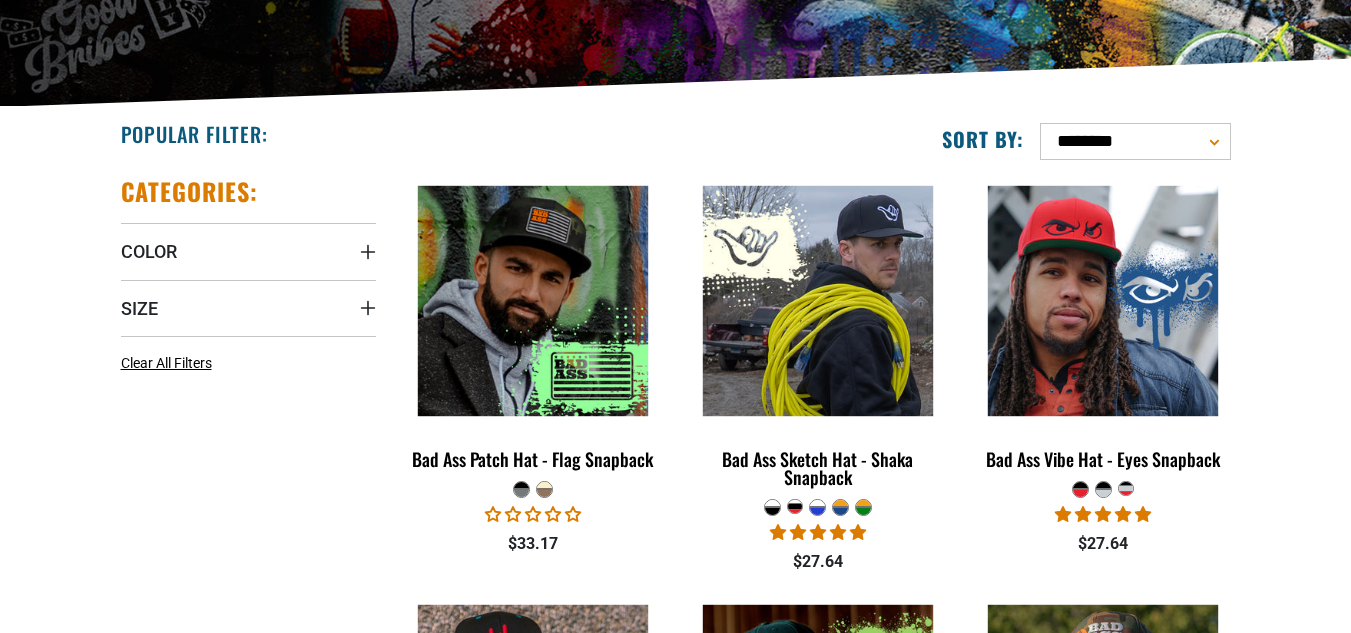 scroll, scrollTop: 400, scrollLeft: 0, axis: vertical 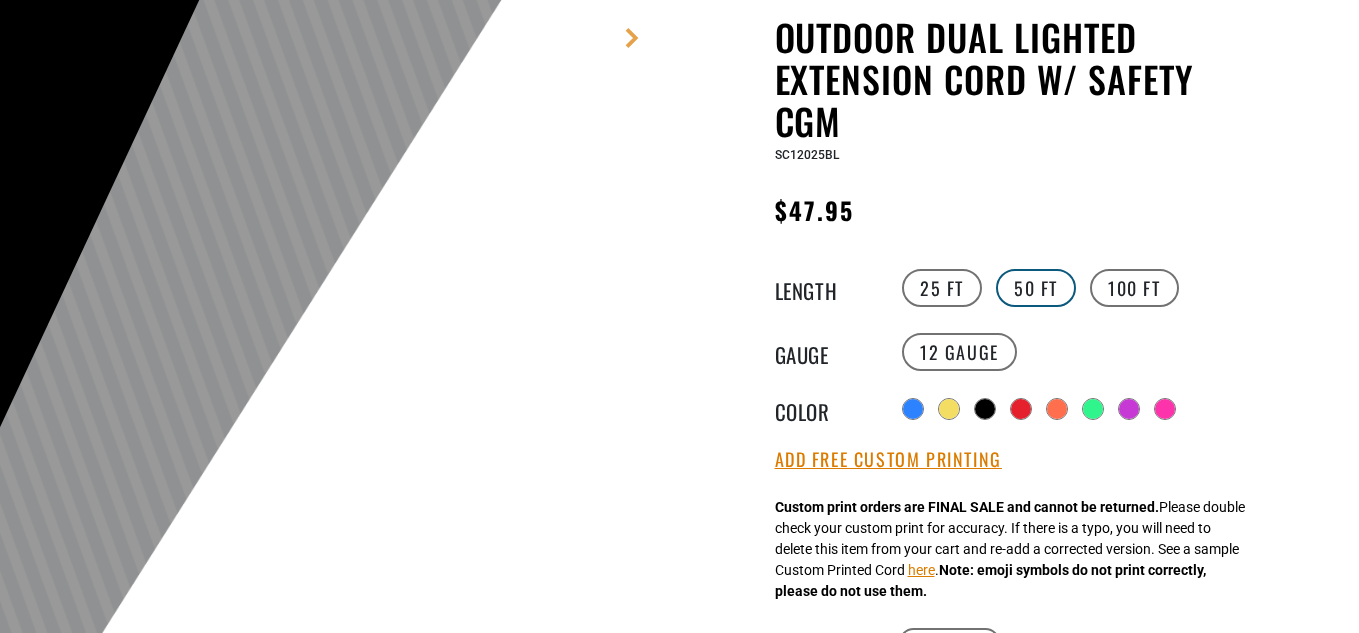 click on "50 FT" at bounding box center (1036, 288) 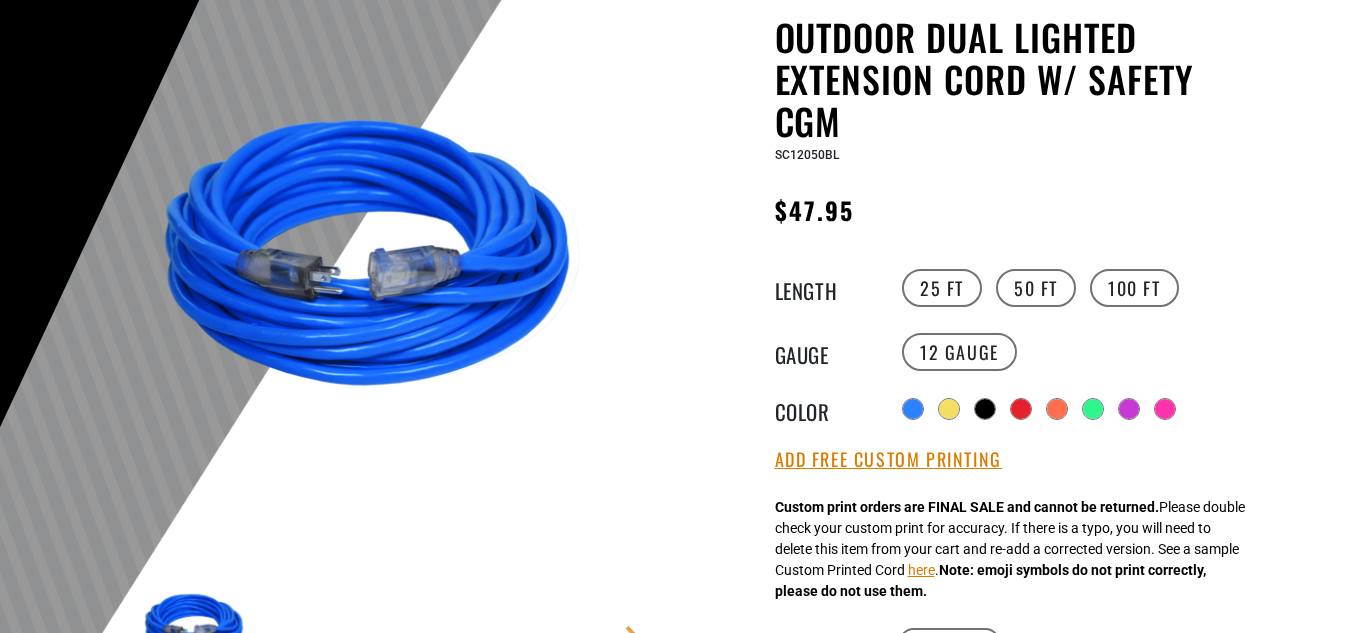 scroll, scrollTop: 200, scrollLeft: 0, axis: vertical 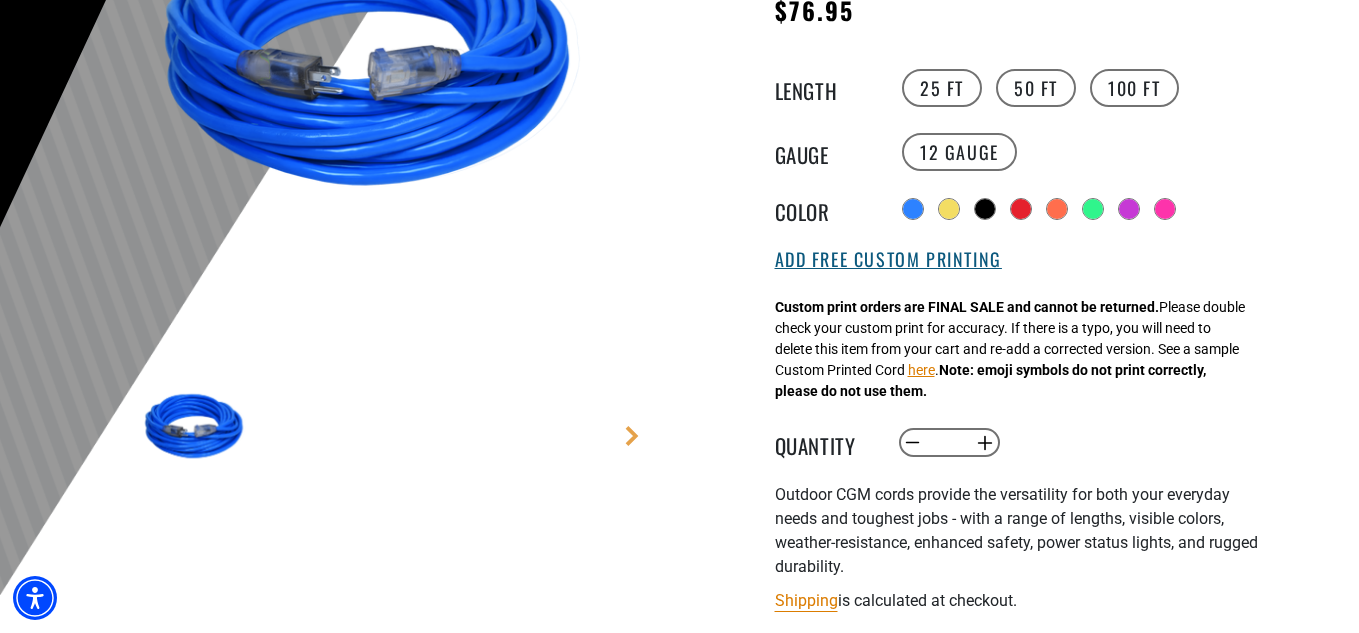 click on "Add Free Custom Printing" at bounding box center [888, 260] 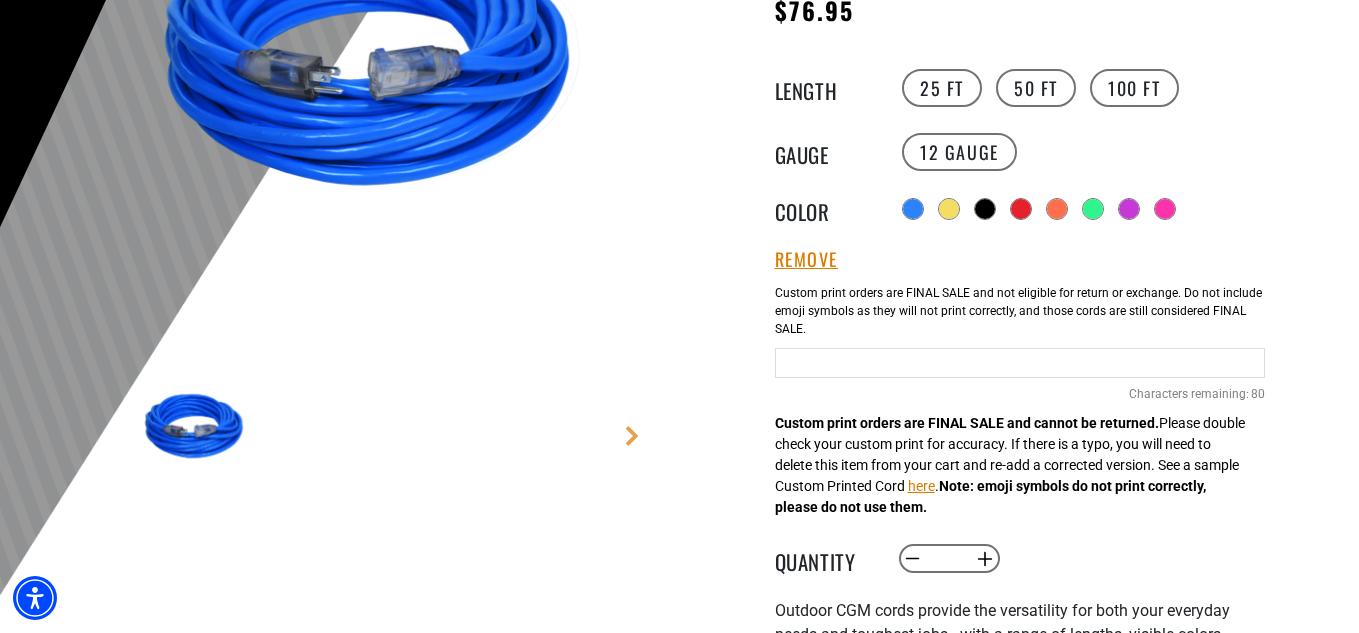 click at bounding box center [1020, 363] 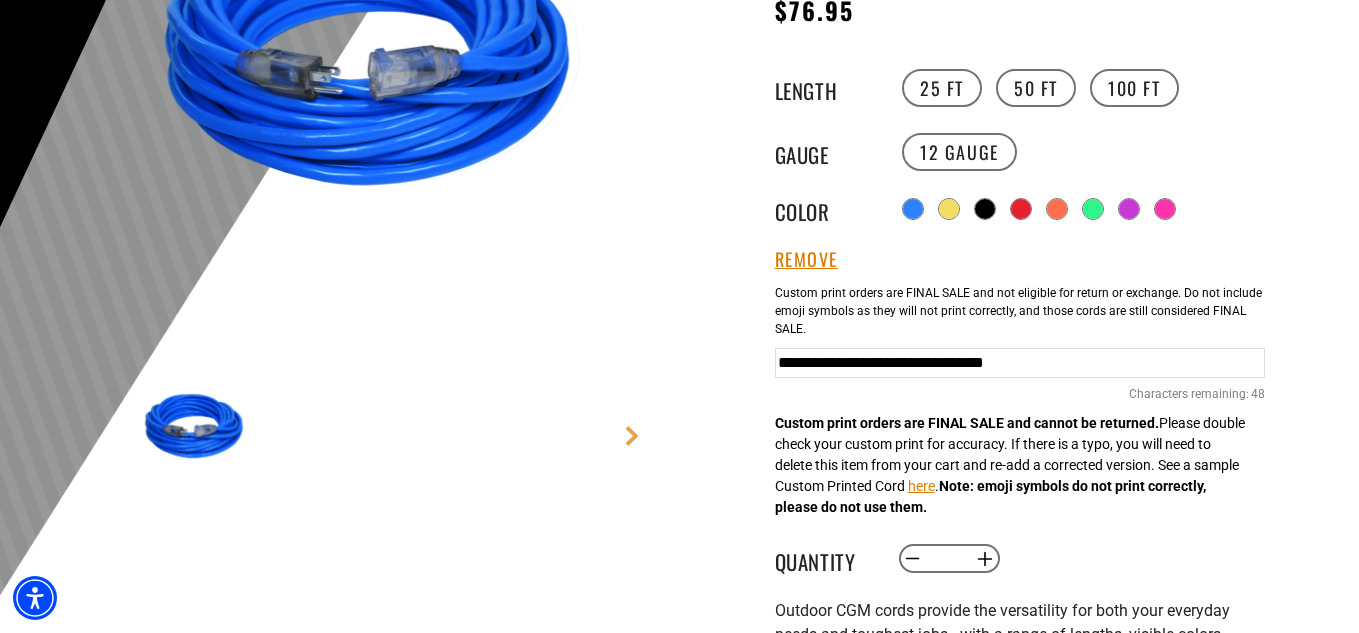 scroll, scrollTop: 0, scrollLeft: 77, axis: horizontal 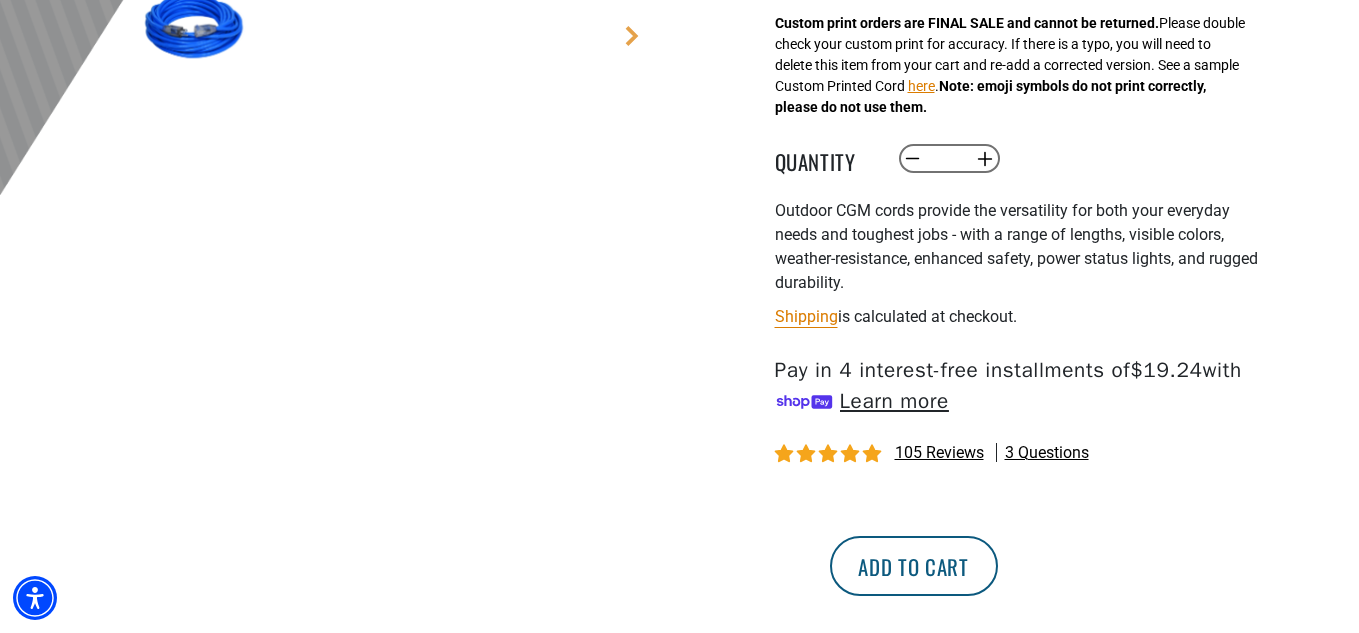 type on "**********" 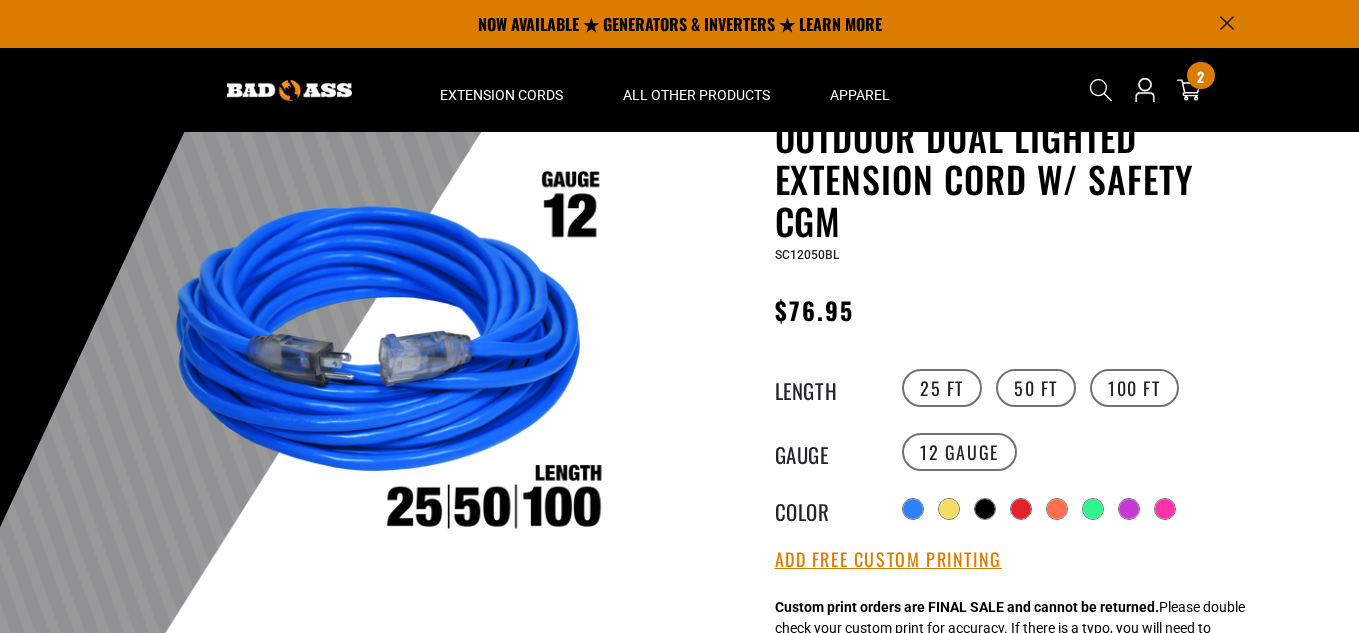 scroll, scrollTop: 100, scrollLeft: 0, axis: vertical 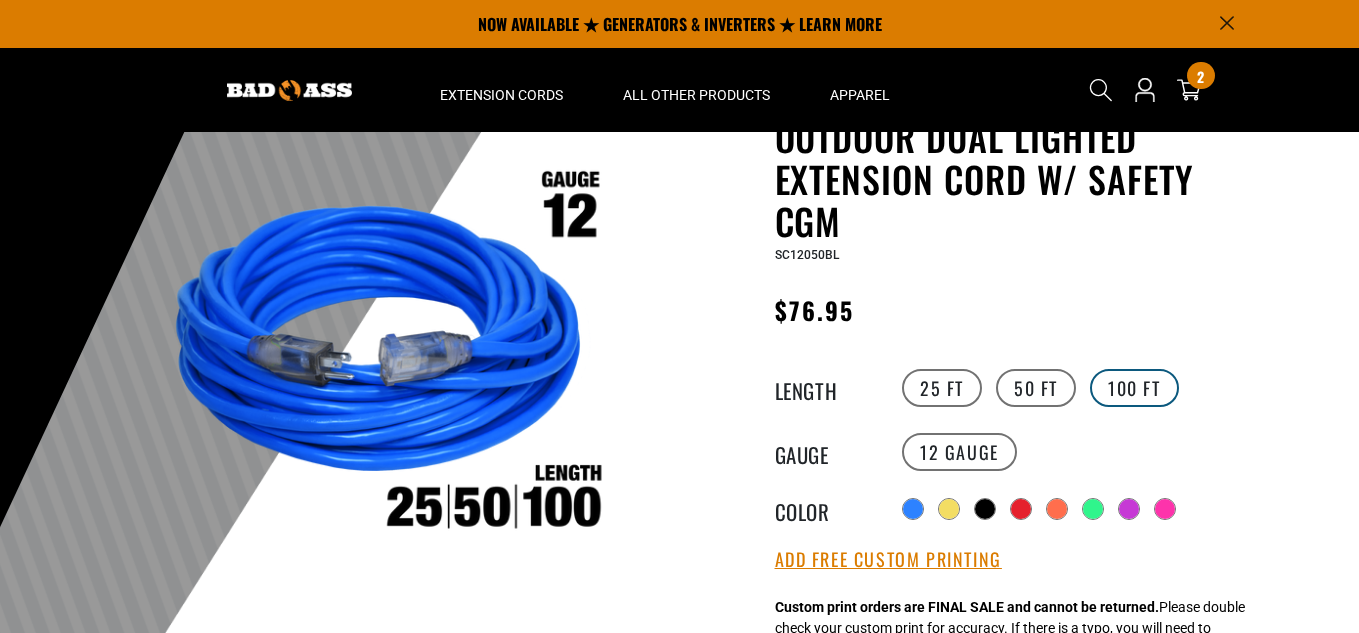 click on "100 FT" at bounding box center (1134, 388) 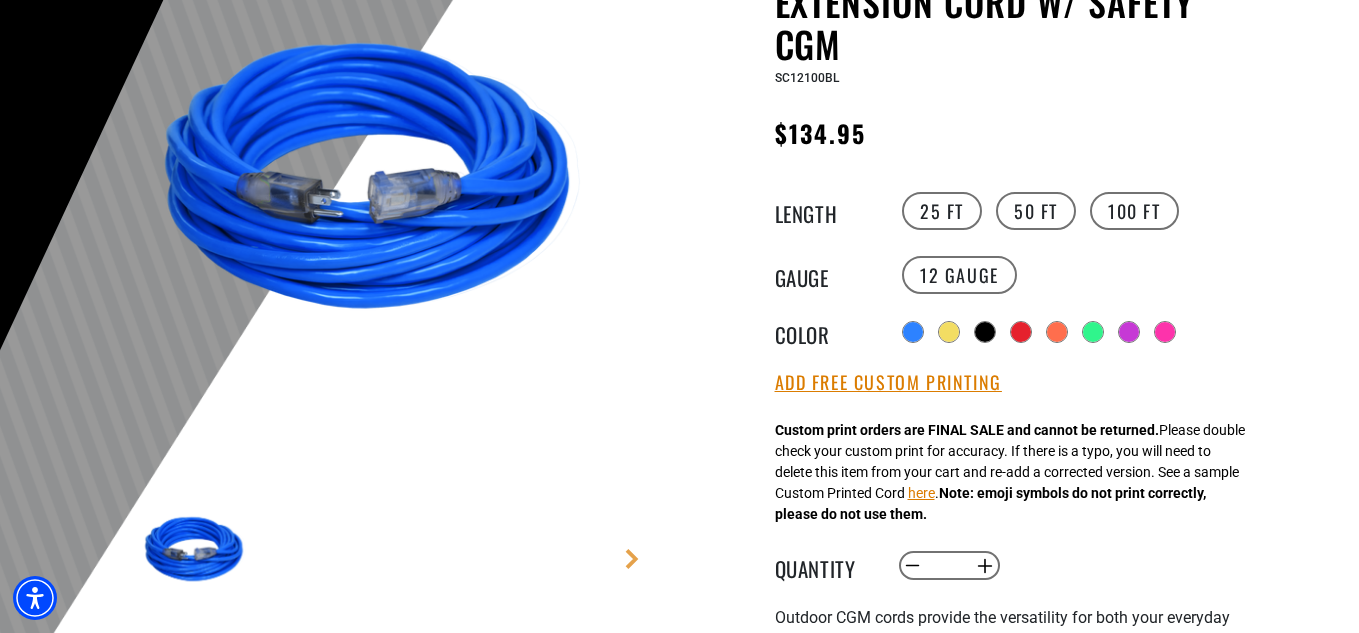 scroll, scrollTop: 400, scrollLeft: 0, axis: vertical 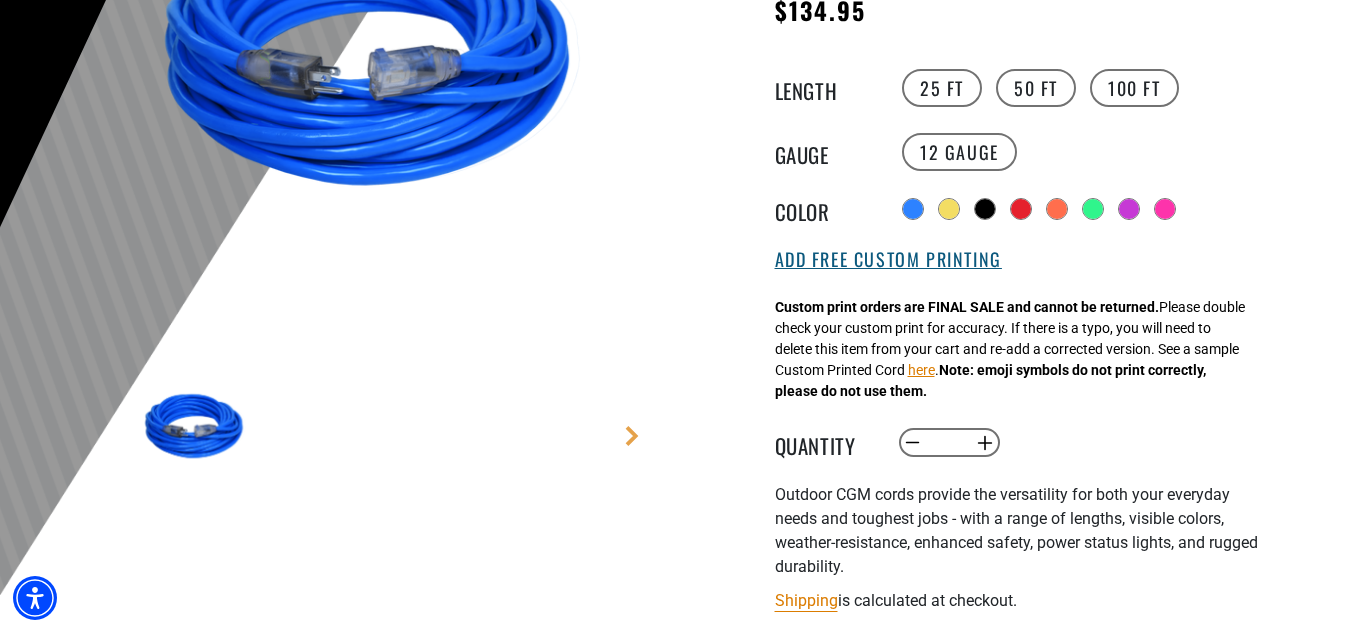 click on "Add Free Custom Printing" at bounding box center (888, 260) 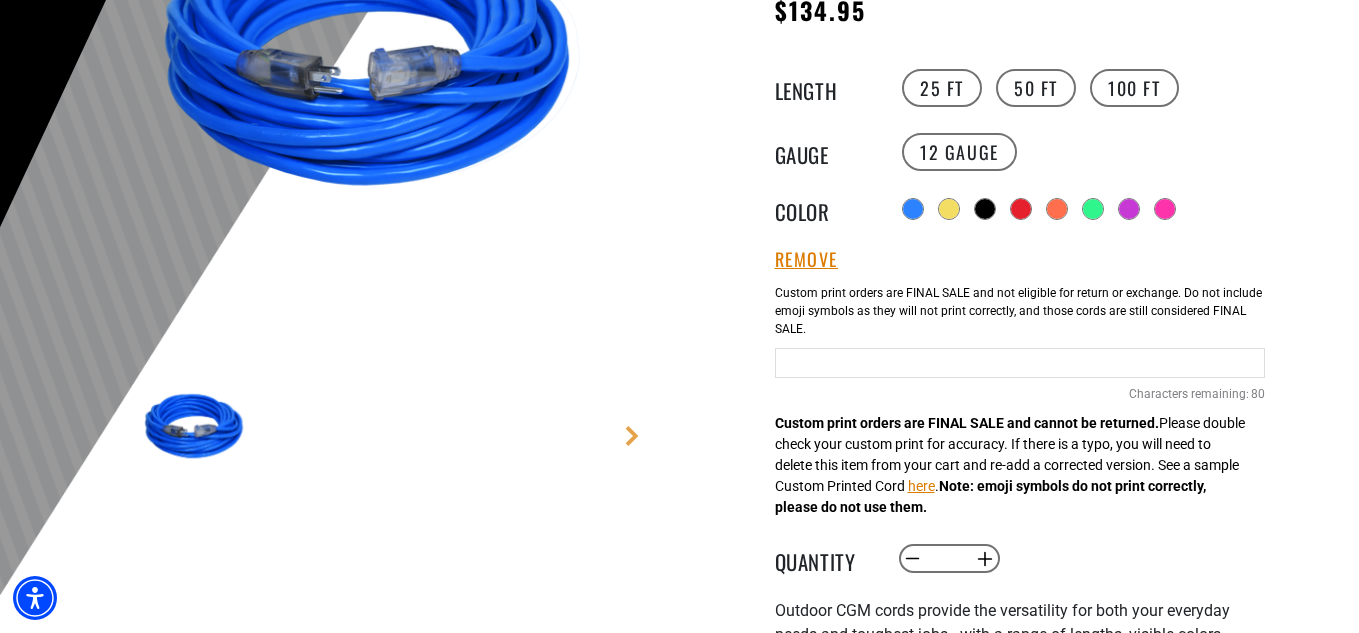 click at bounding box center (1020, 363) 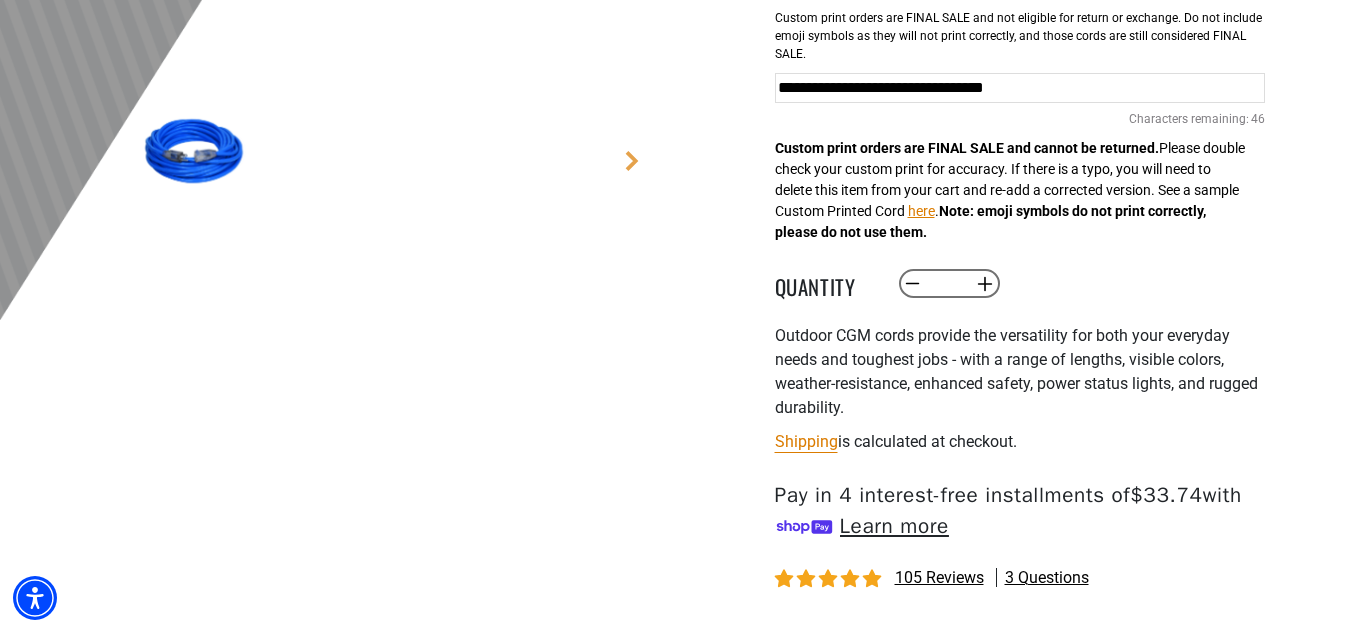 scroll, scrollTop: 900, scrollLeft: 0, axis: vertical 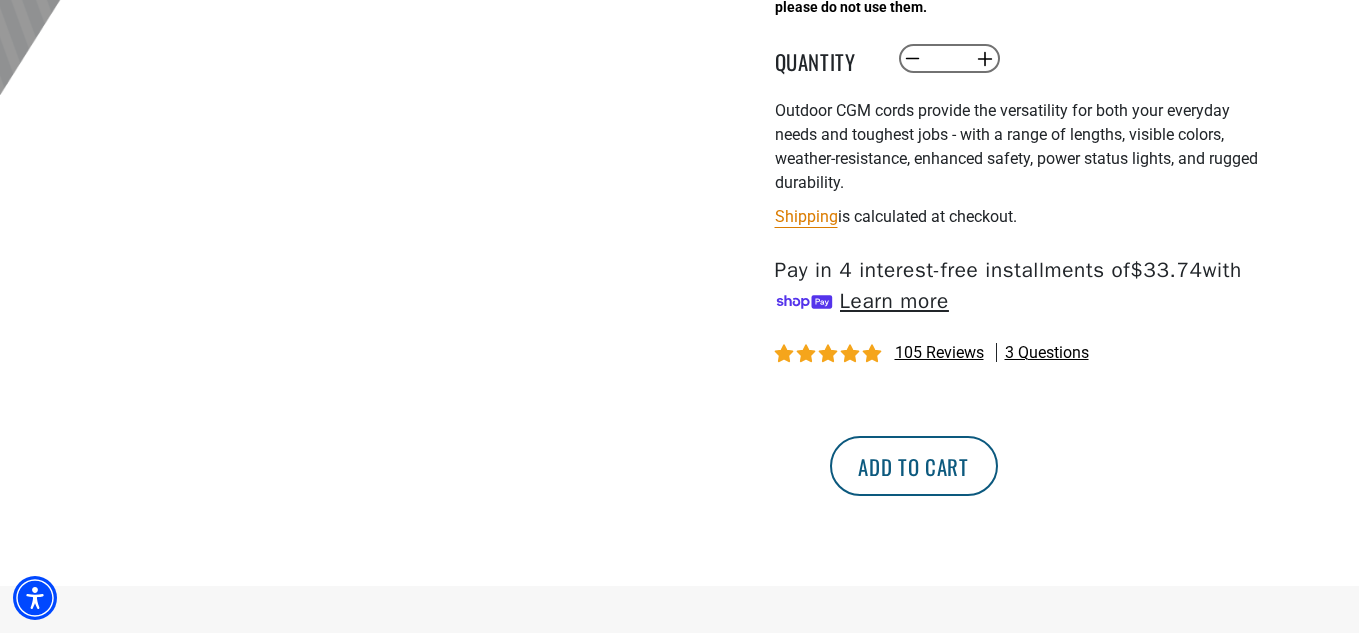 click on "Add to cart" at bounding box center (914, 466) 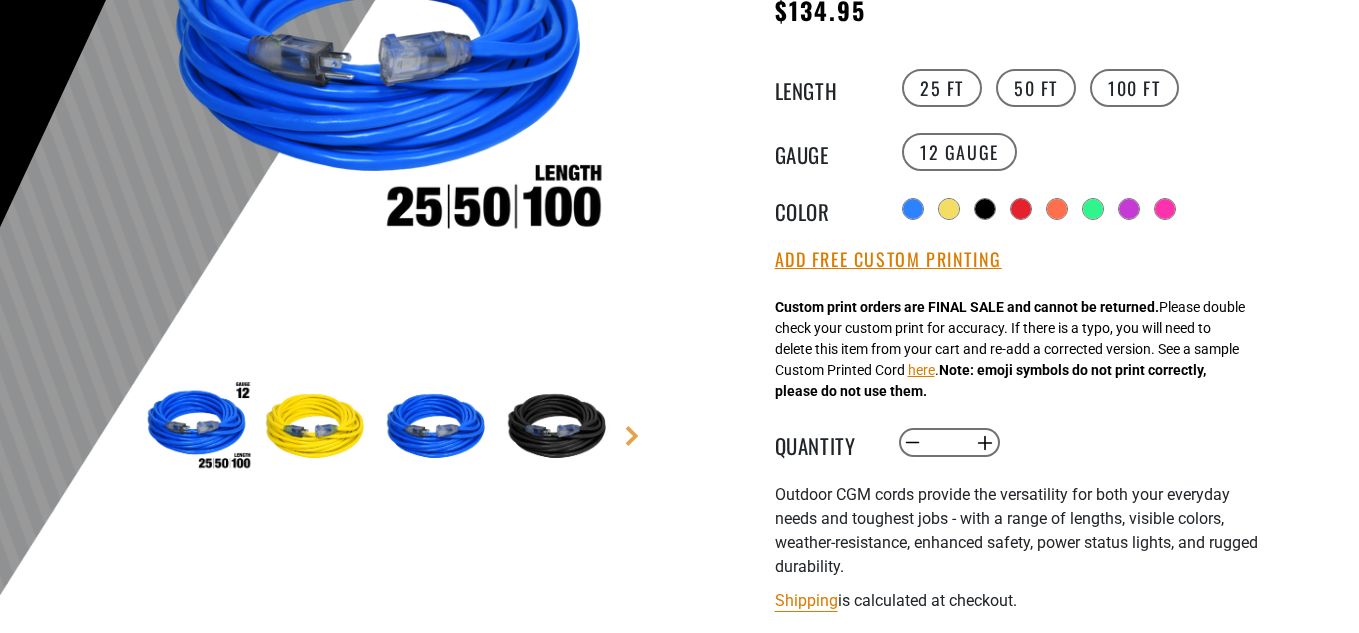 scroll, scrollTop: 0, scrollLeft: 0, axis: both 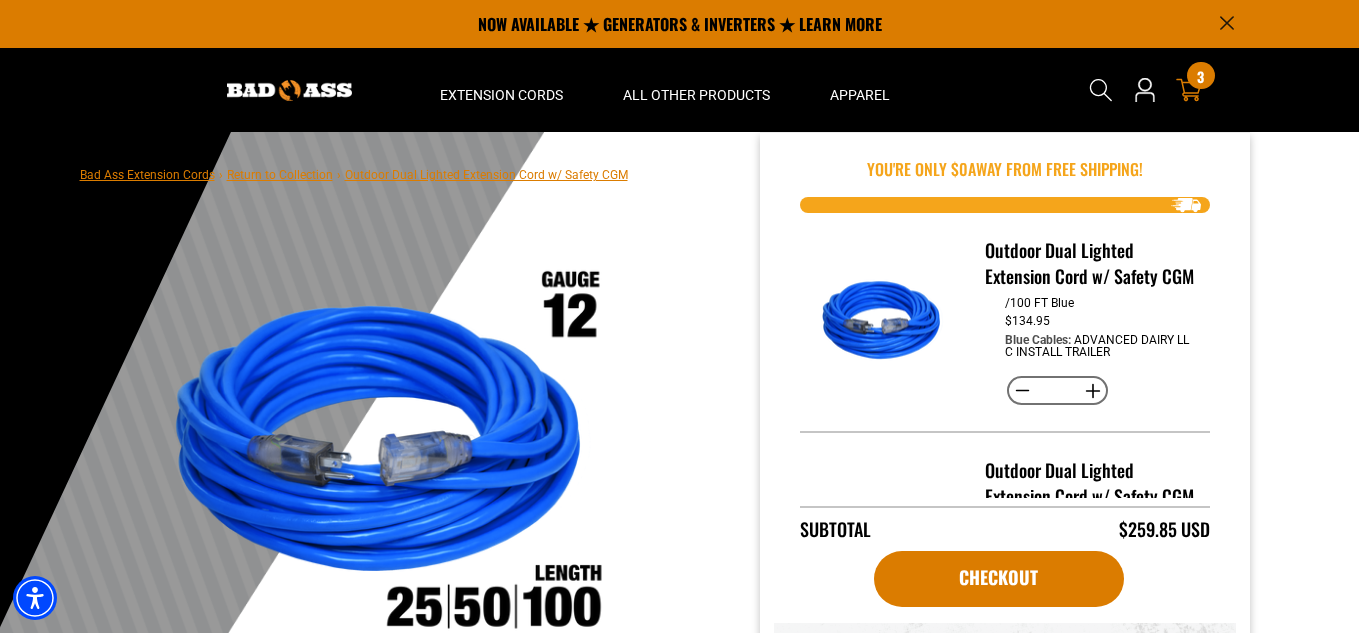 click 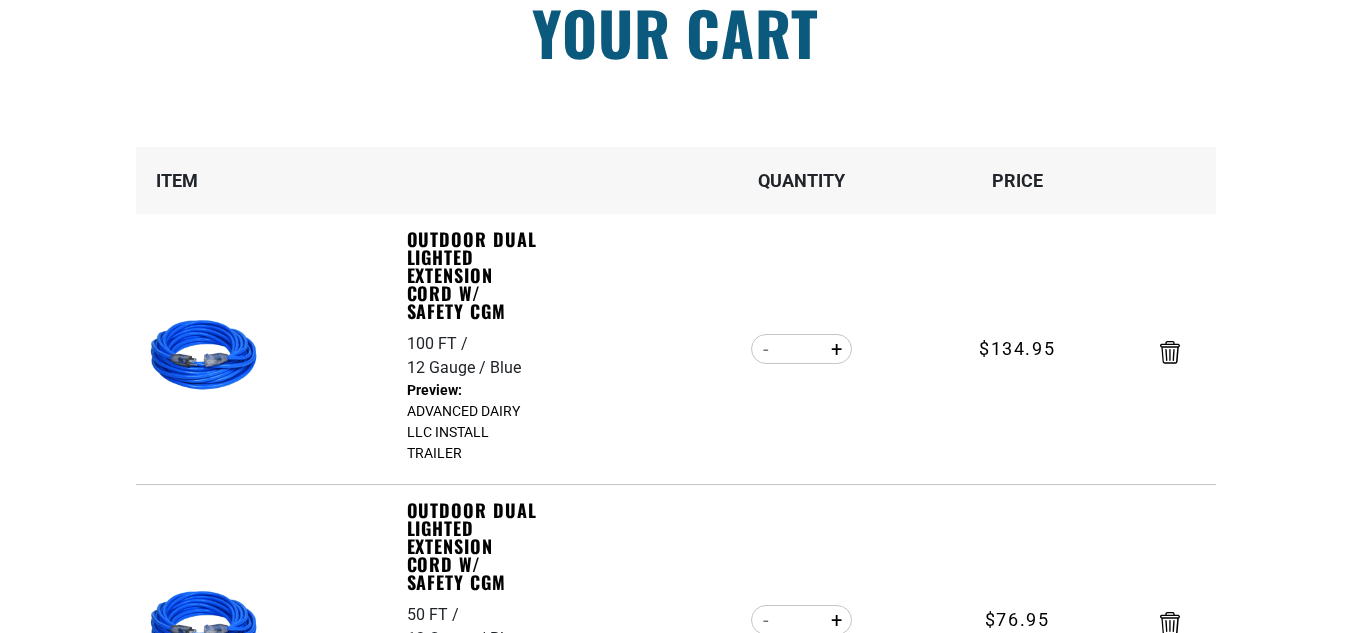 scroll, scrollTop: 200, scrollLeft: 0, axis: vertical 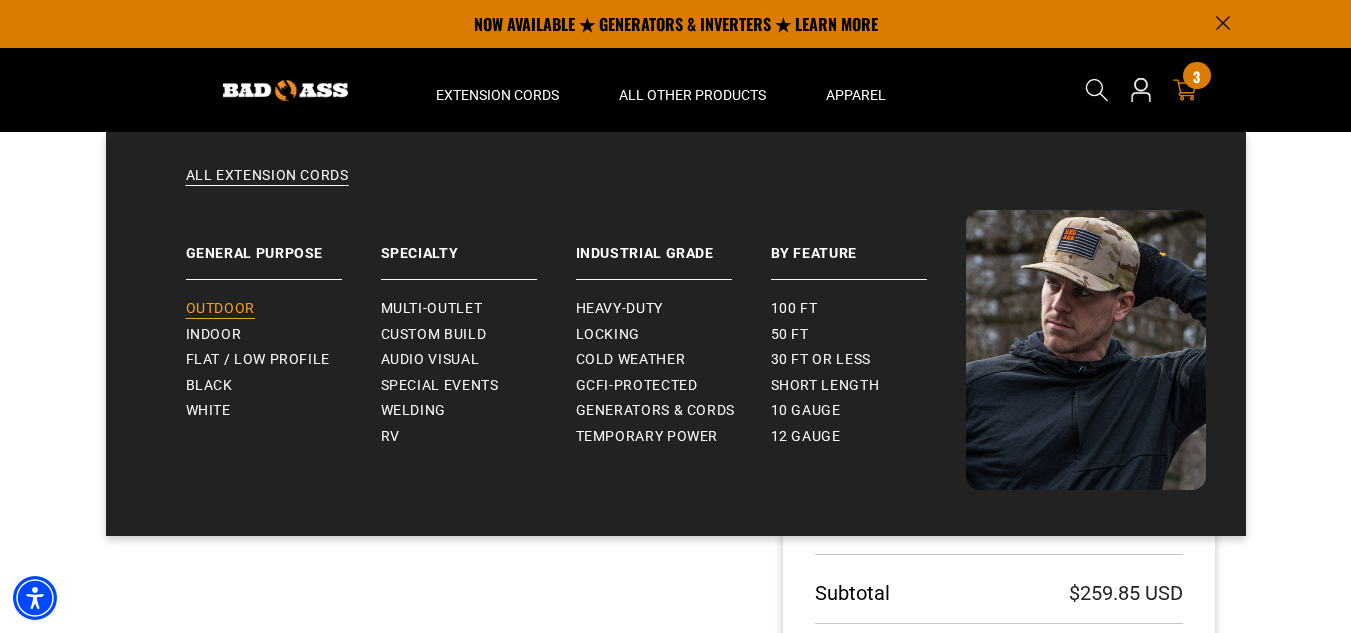 click on "Outdoor" at bounding box center [220, 309] 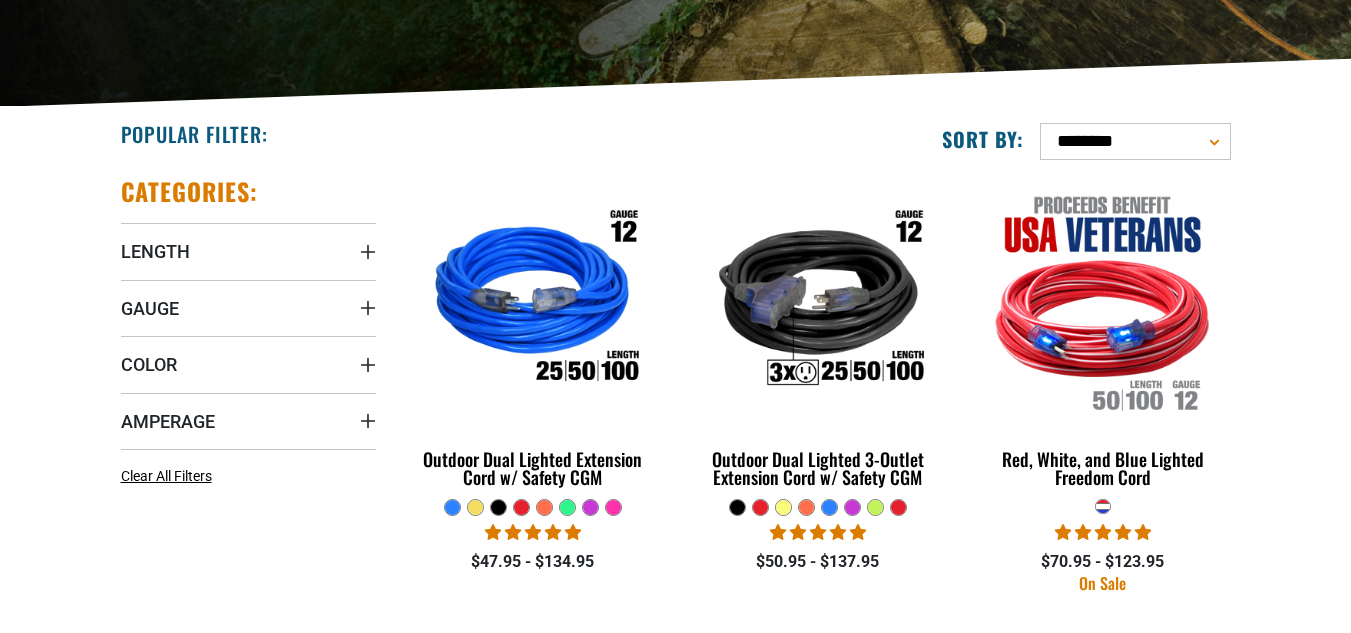scroll, scrollTop: 400, scrollLeft: 0, axis: vertical 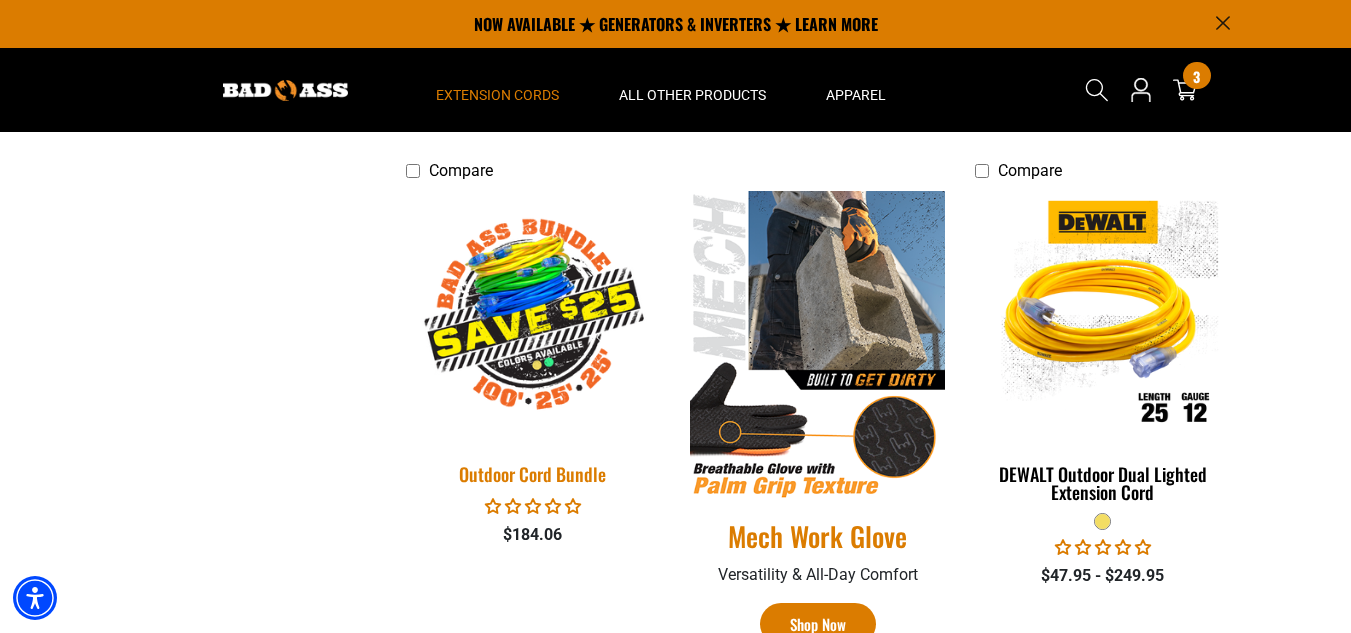 click at bounding box center (533, 316) 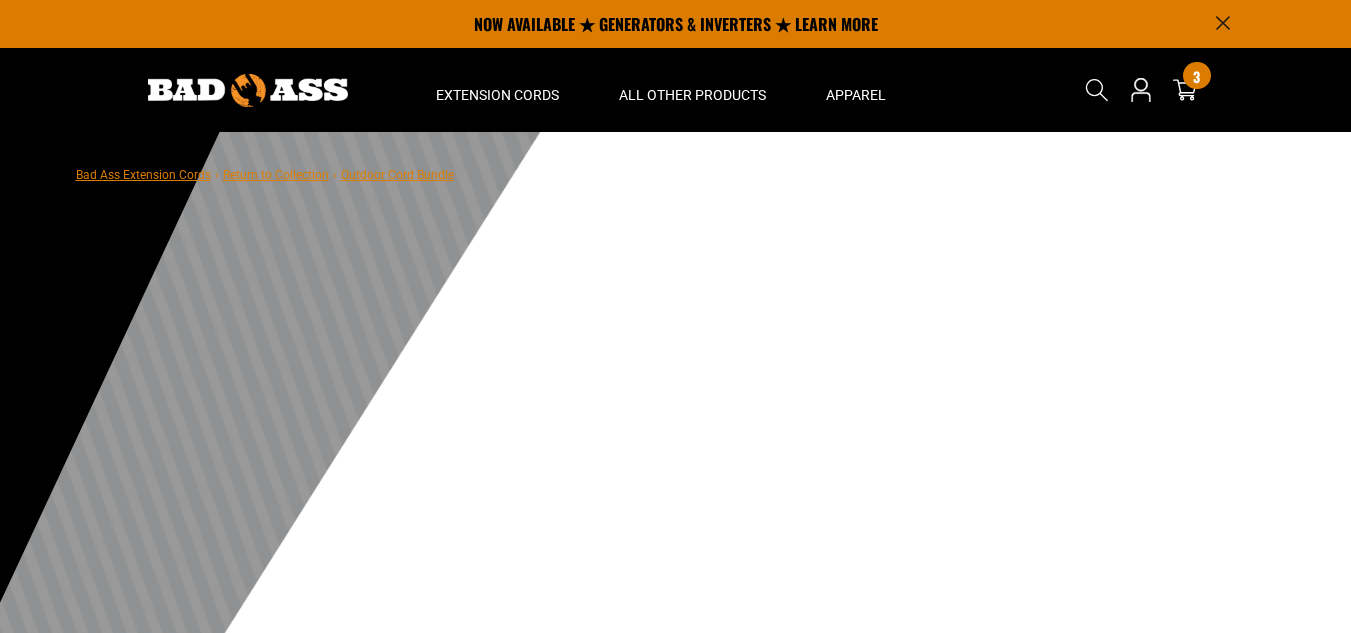 scroll, scrollTop: 0, scrollLeft: 0, axis: both 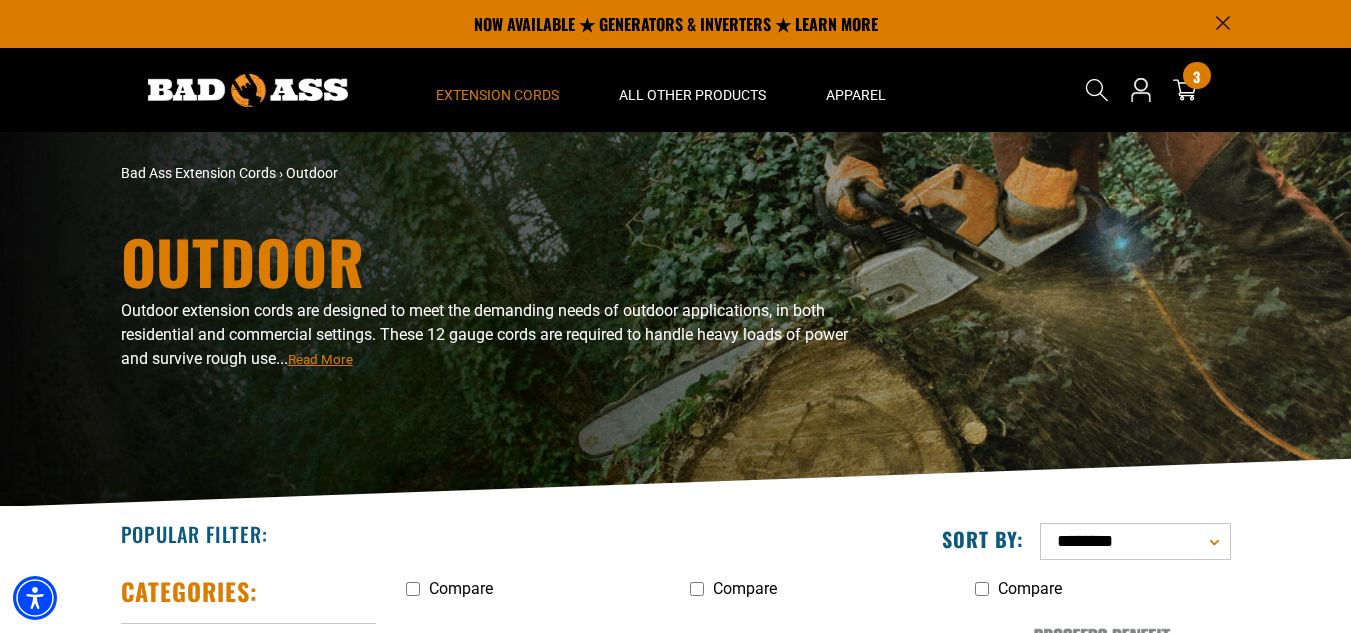 click on "Read More" at bounding box center (320, 359) 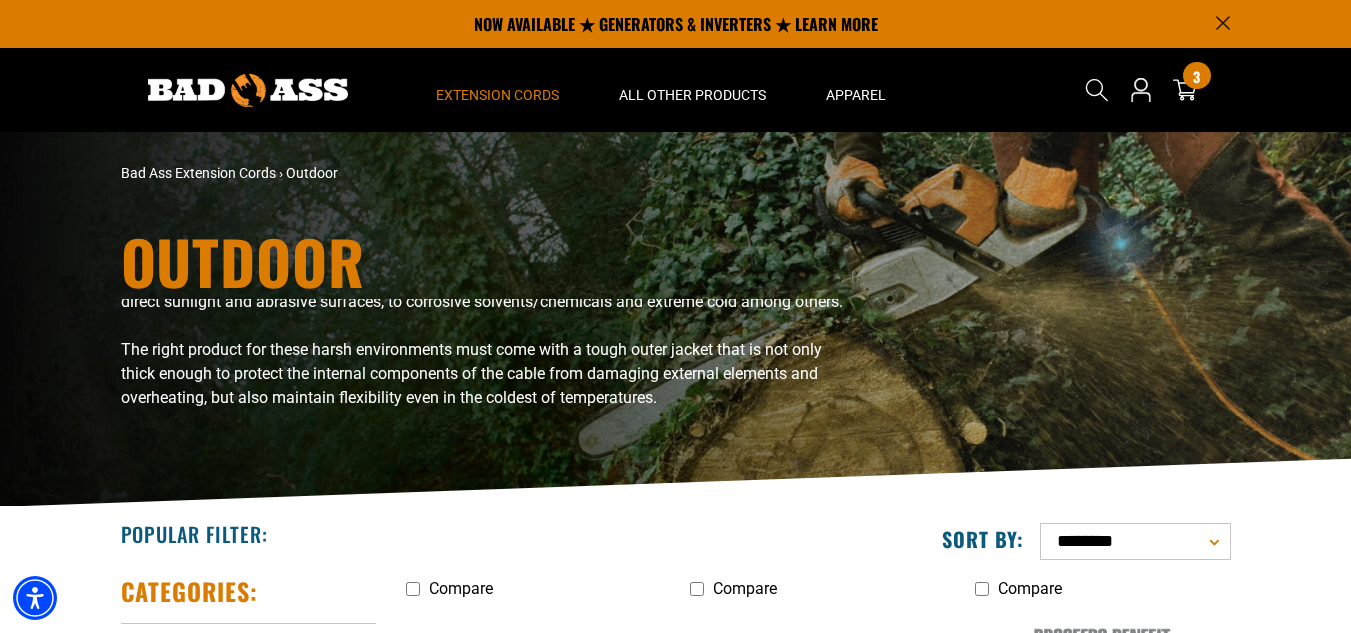scroll, scrollTop: 784, scrollLeft: 0, axis: vertical 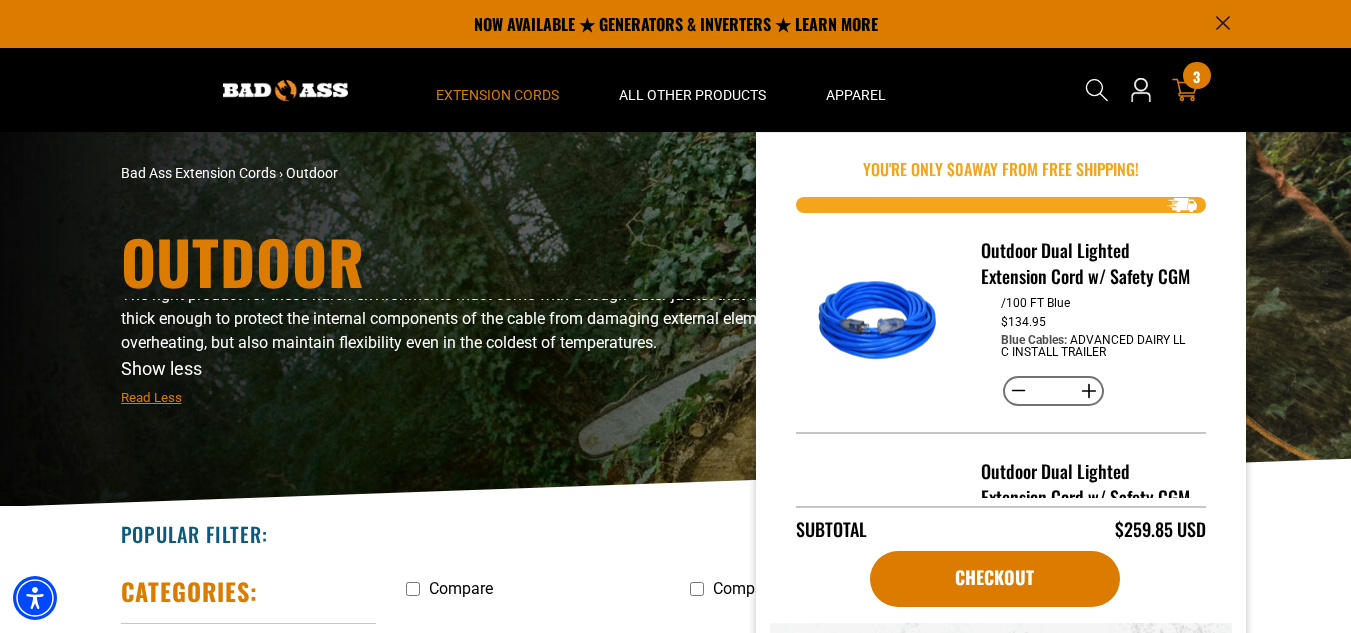 click 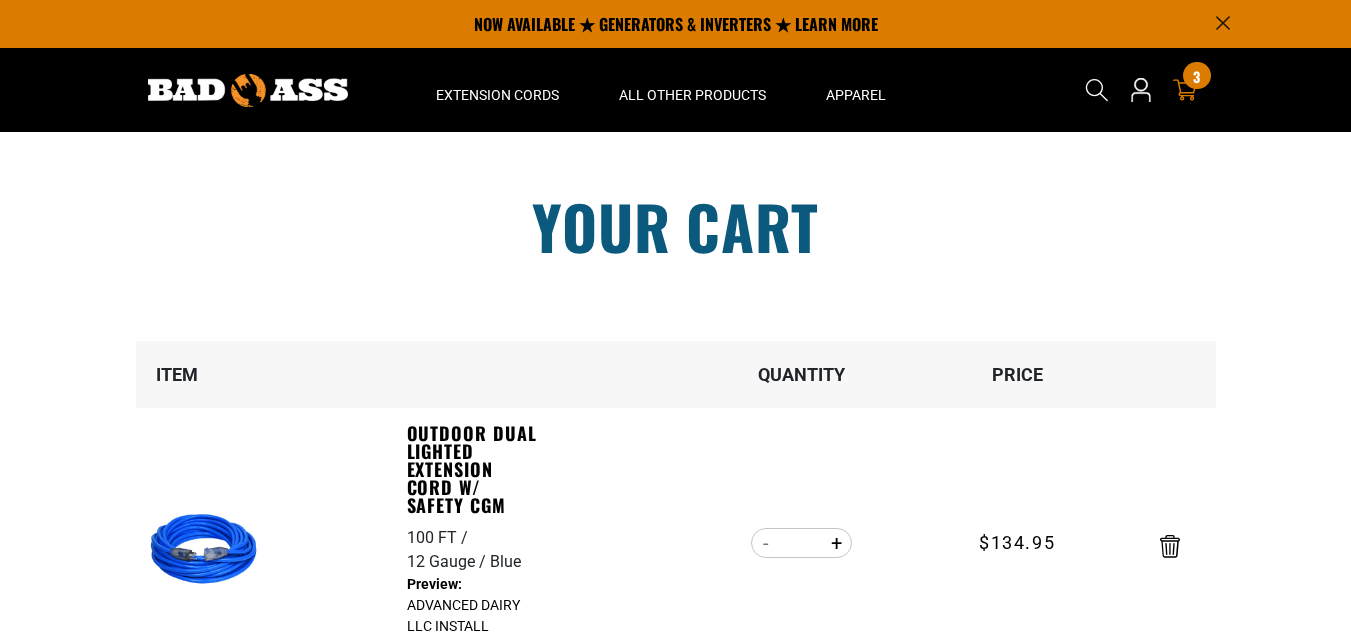 scroll, scrollTop: 400, scrollLeft: 0, axis: vertical 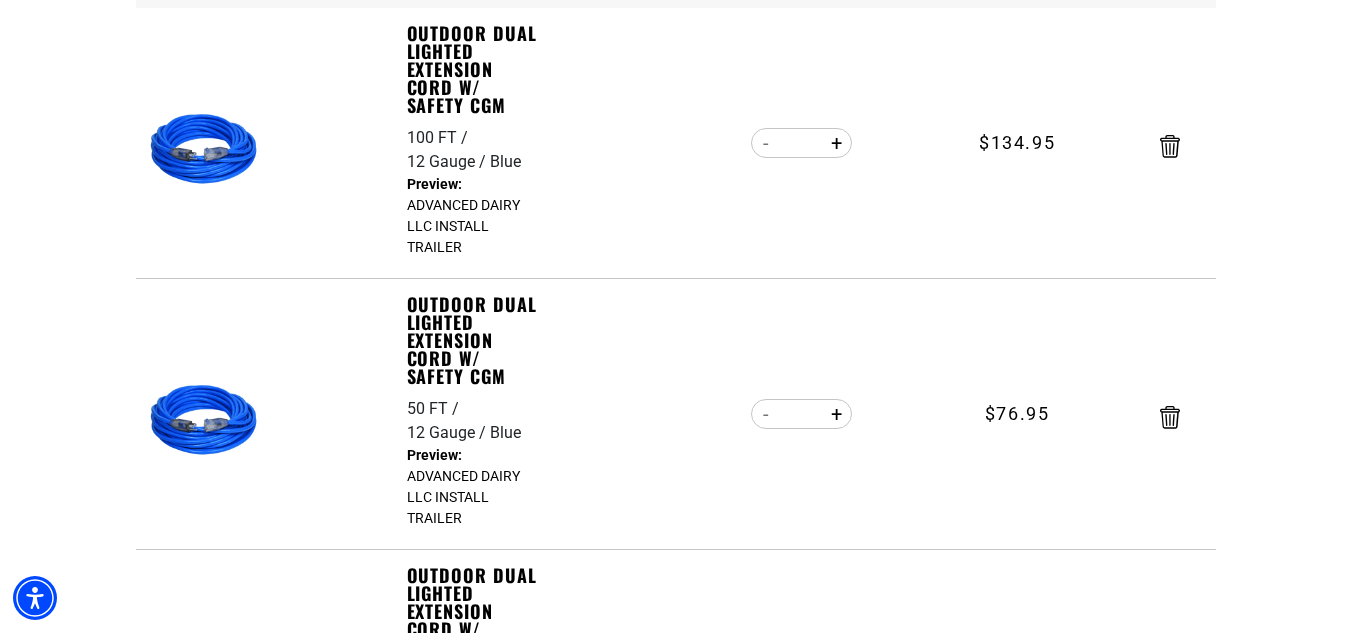 click on "ADVANCED DAIRY LLC INSTALL TRAILER" at bounding box center [476, 216] 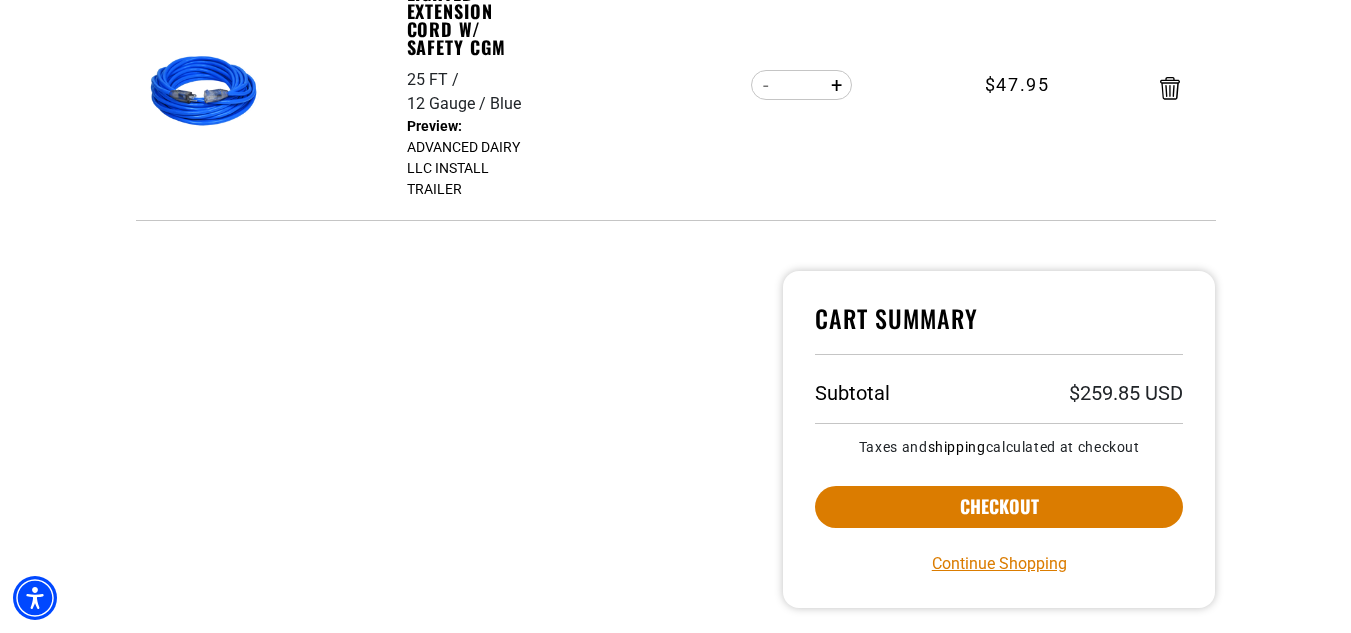 scroll, scrollTop: 1100, scrollLeft: 0, axis: vertical 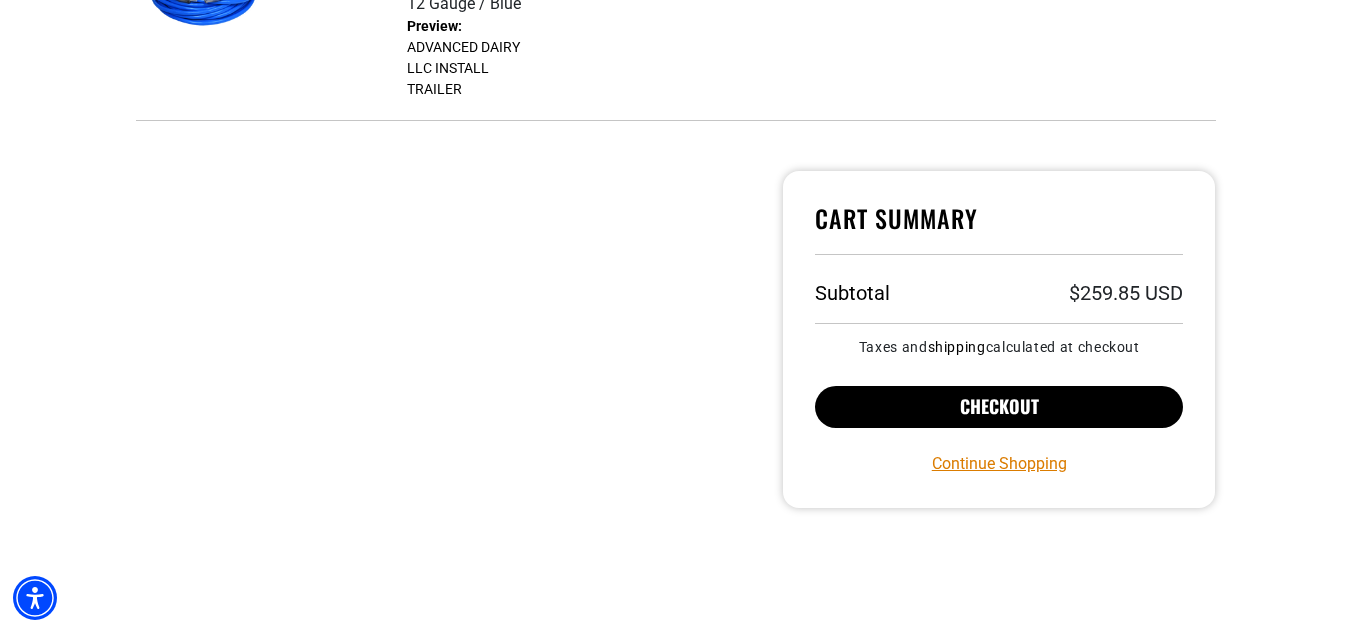 click on "Checkout" at bounding box center [999, 407] 